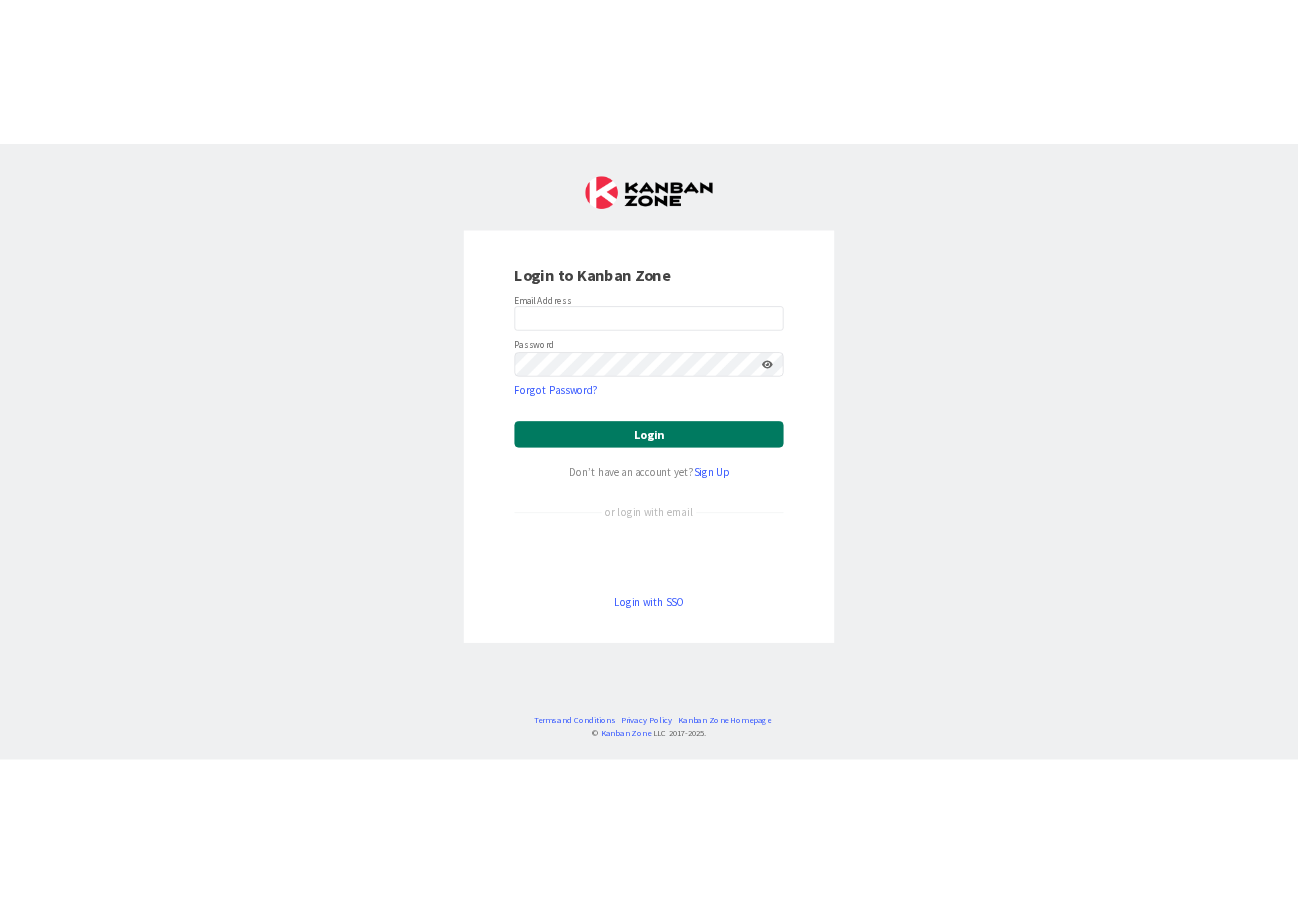 scroll, scrollTop: 0, scrollLeft: 0, axis: both 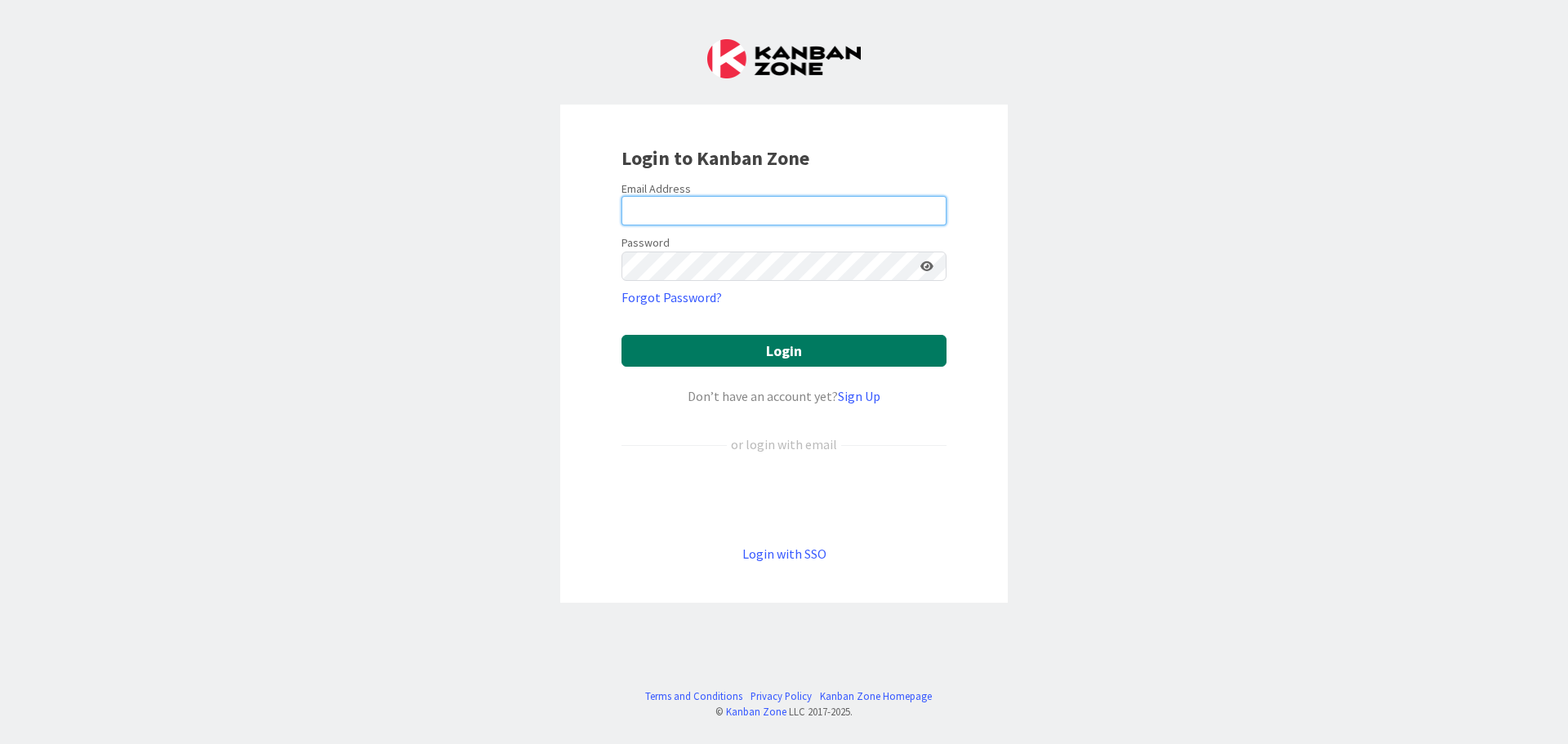 type on "minna.maatta@pandia.fi" 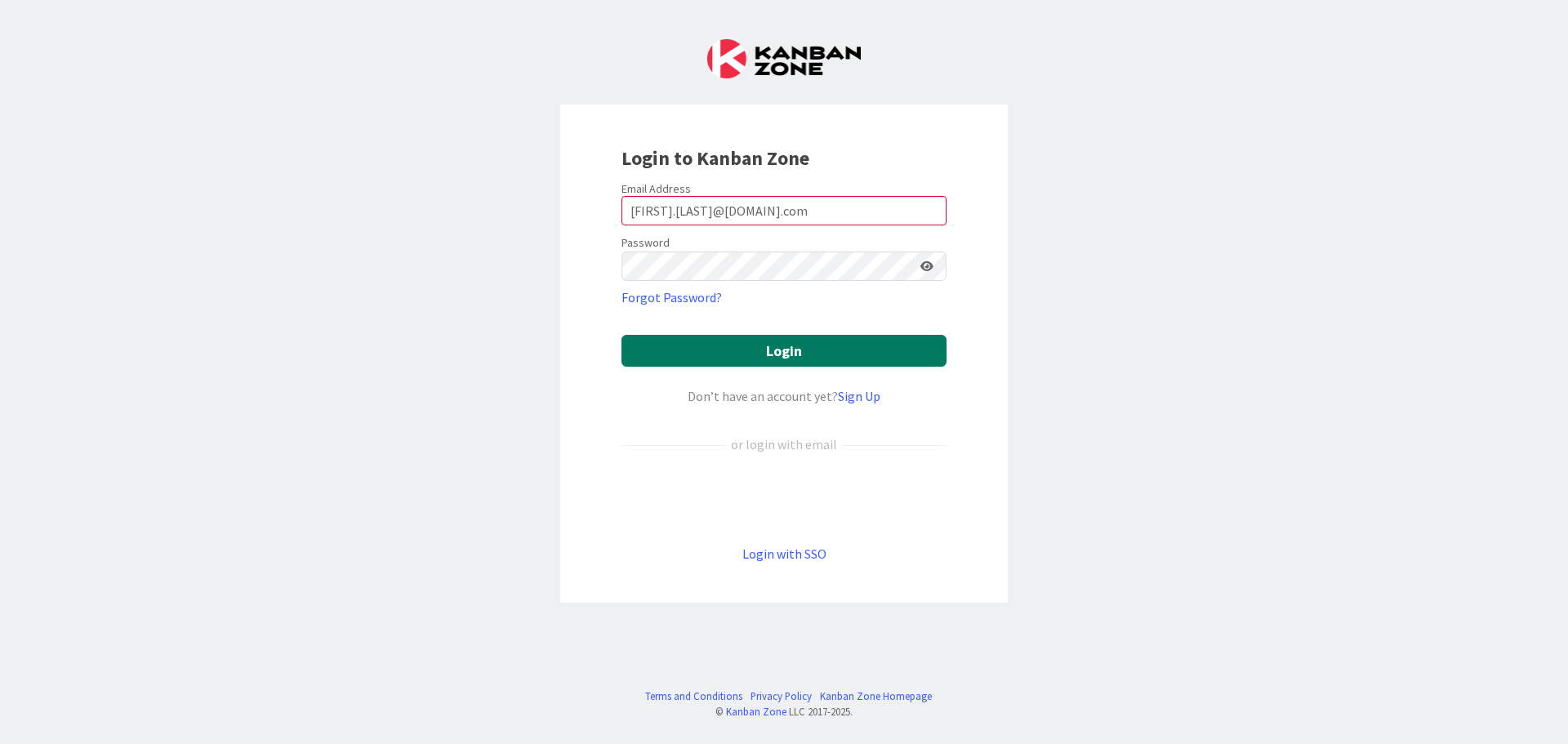 click on "Login" at bounding box center (784, 350) 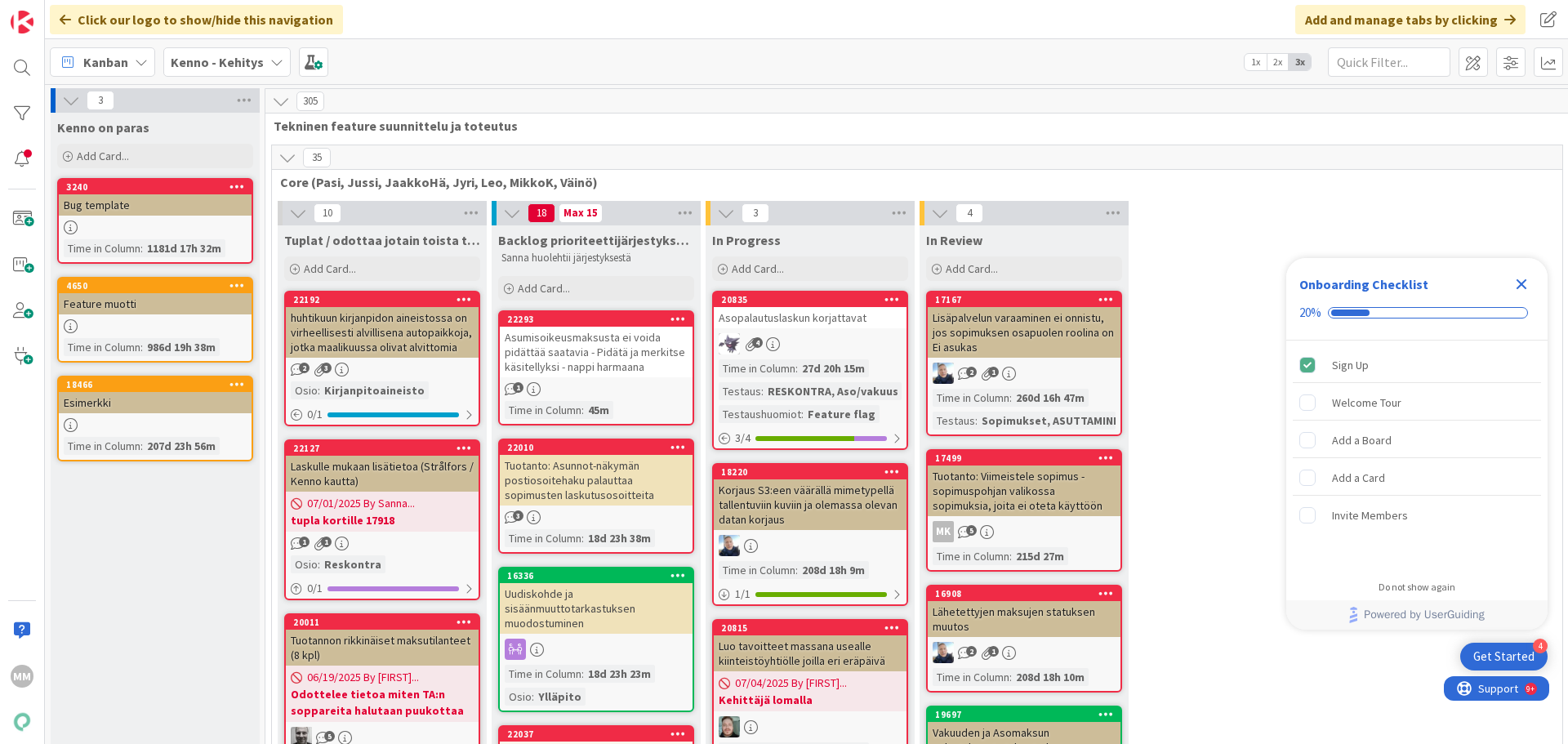 scroll, scrollTop: 0, scrollLeft: 0, axis: both 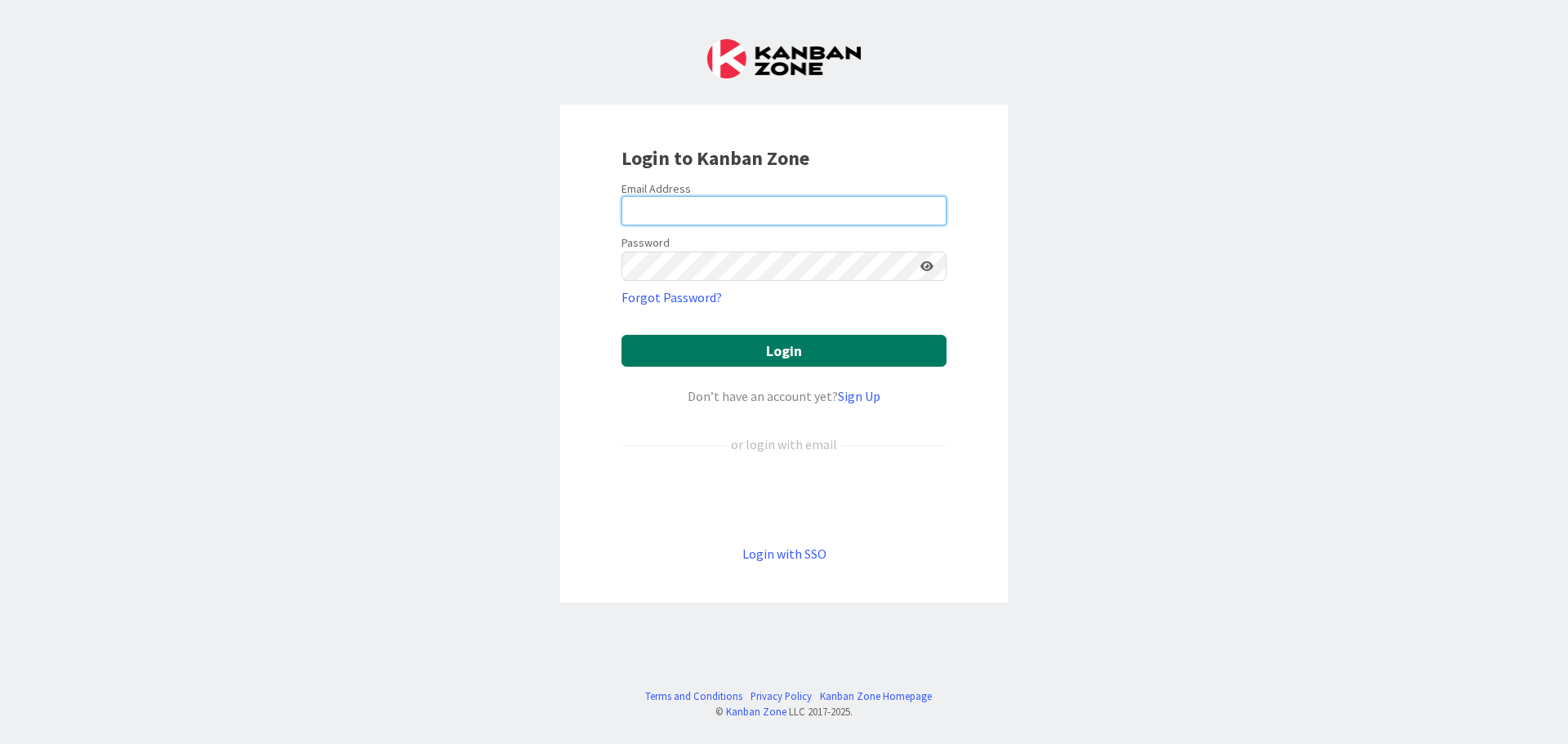 type on "[EMAIL_ADDRESS]" 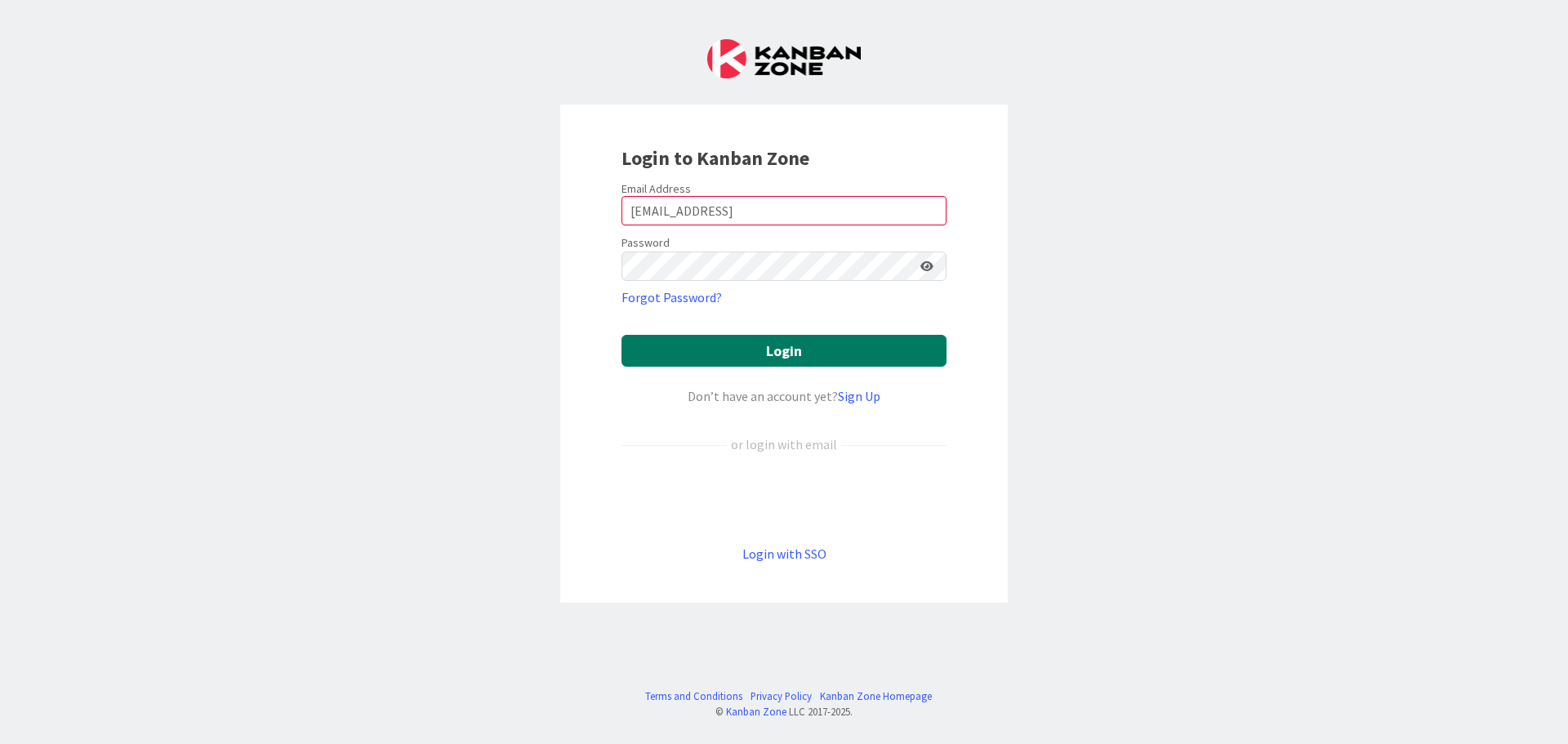 click on "Login" at bounding box center [784, 350] 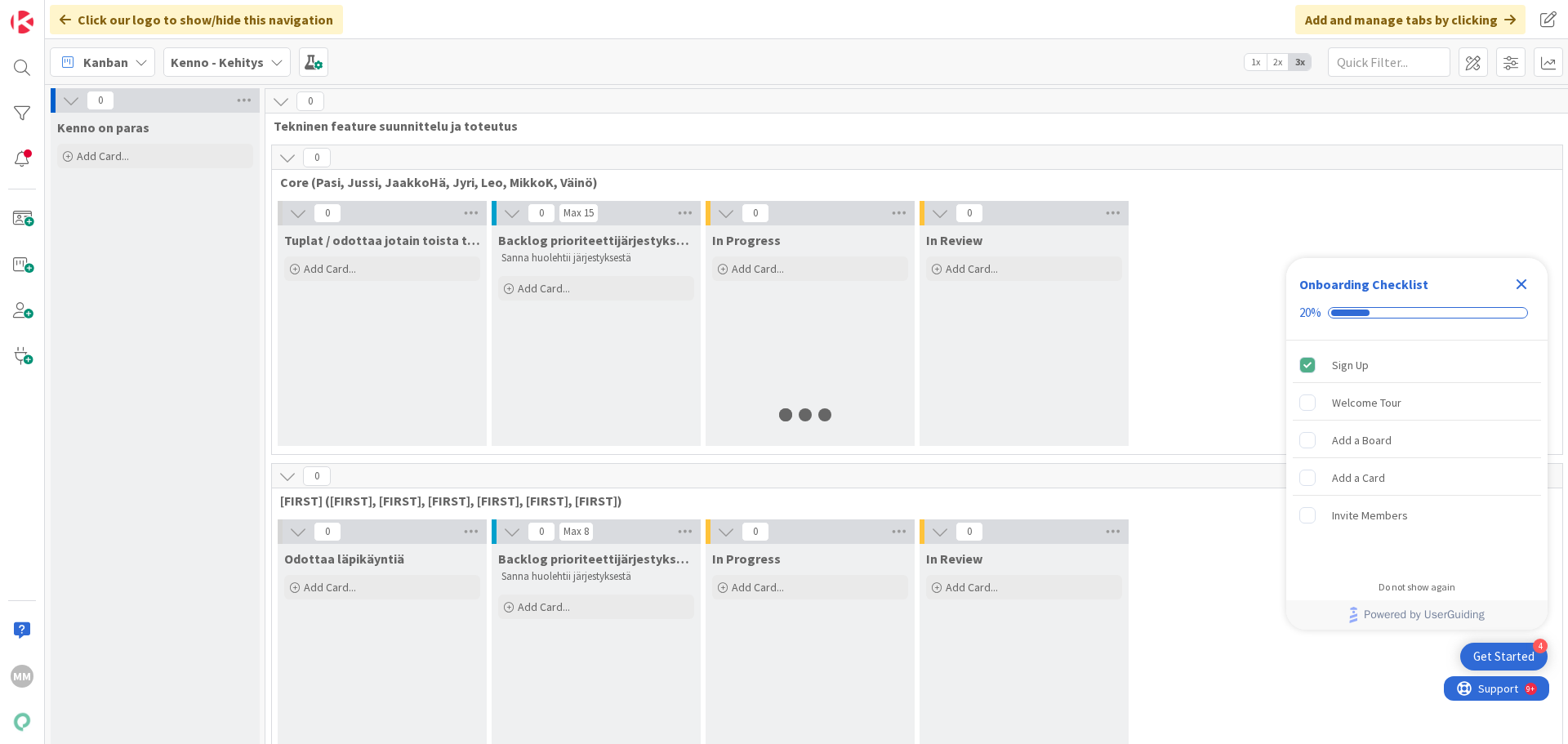 scroll, scrollTop: 0, scrollLeft: 0, axis: both 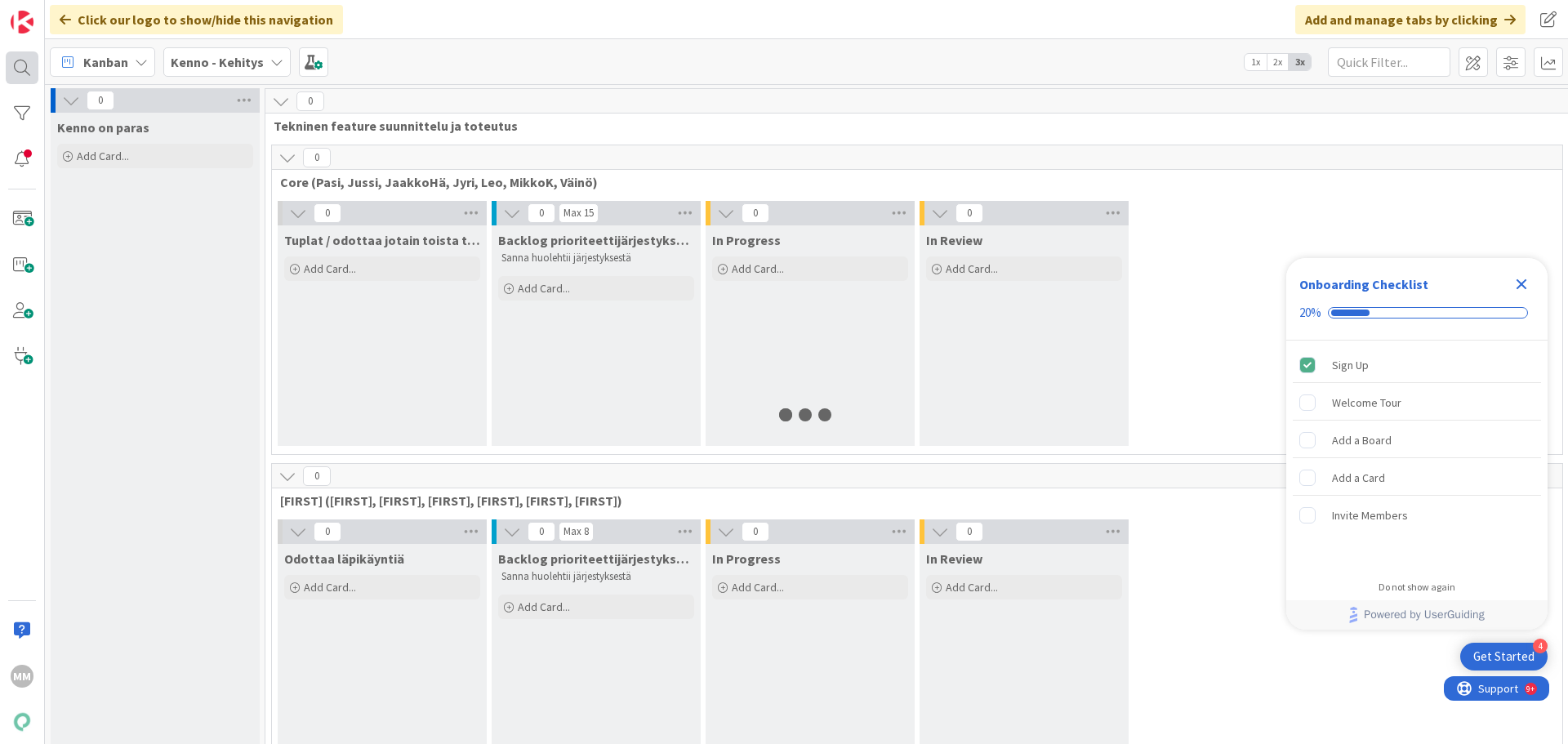 click at bounding box center (22, 68) 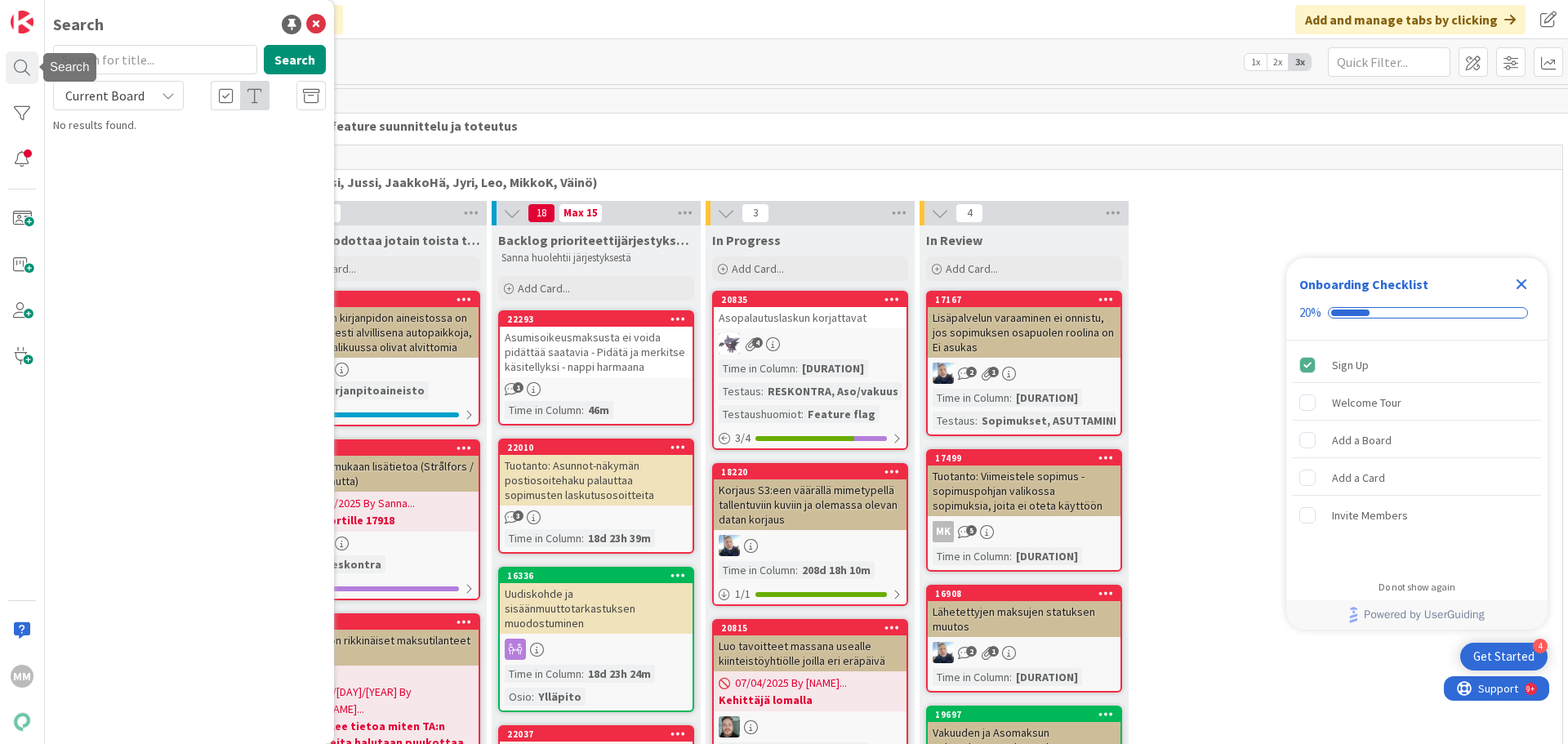 scroll, scrollTop: 0, scrollLeft: 0, axis: both 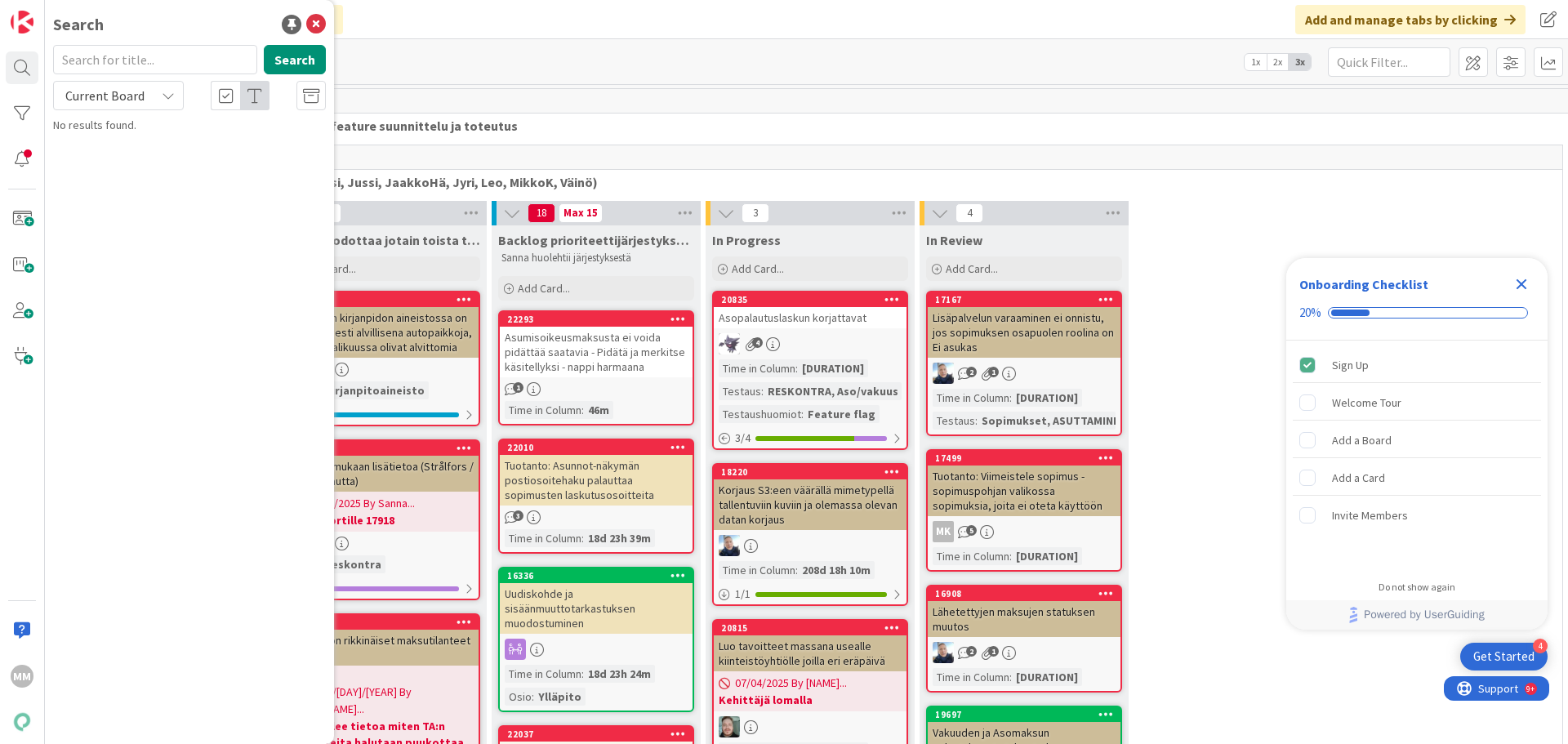 click at bounding box center (155, 60) 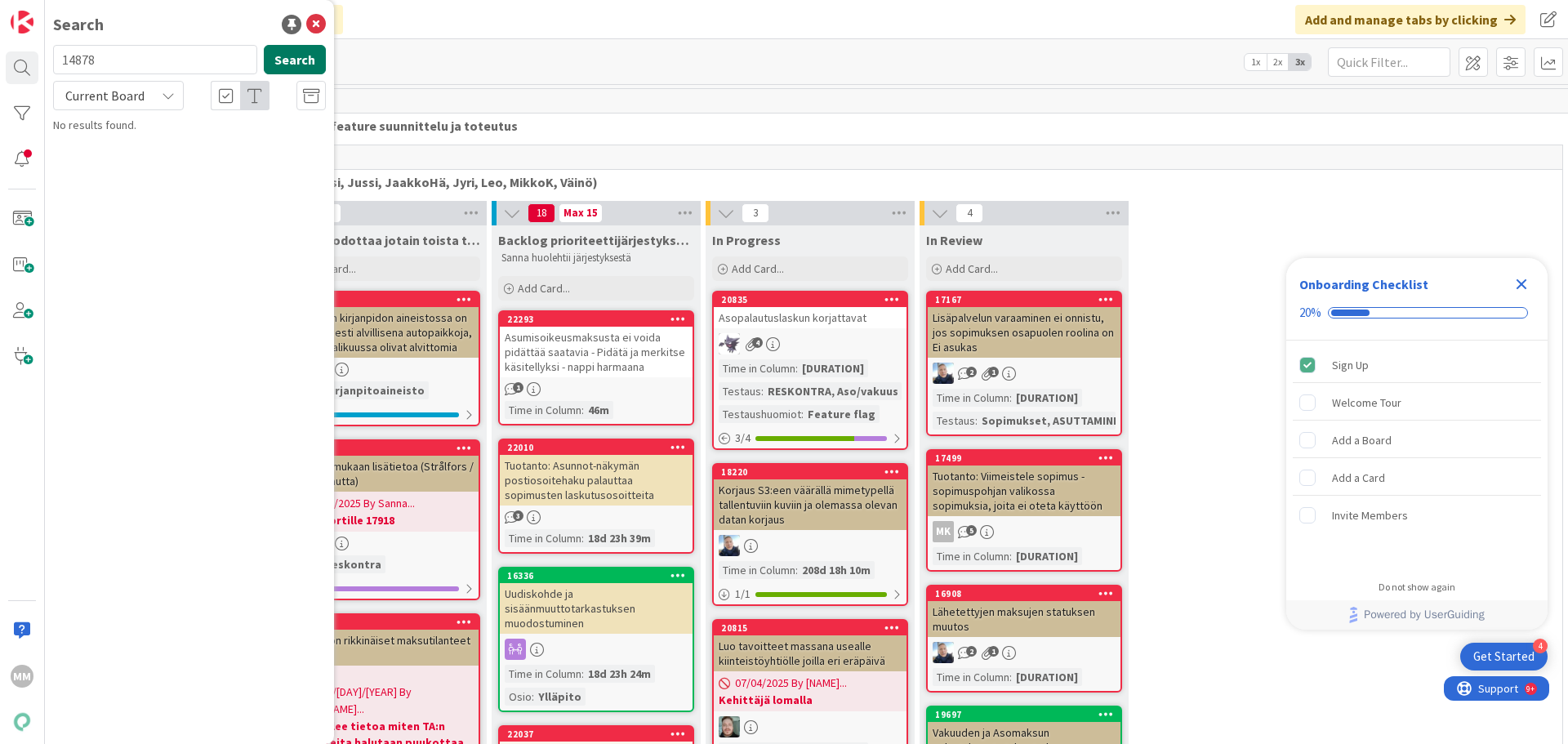 type on "14878" 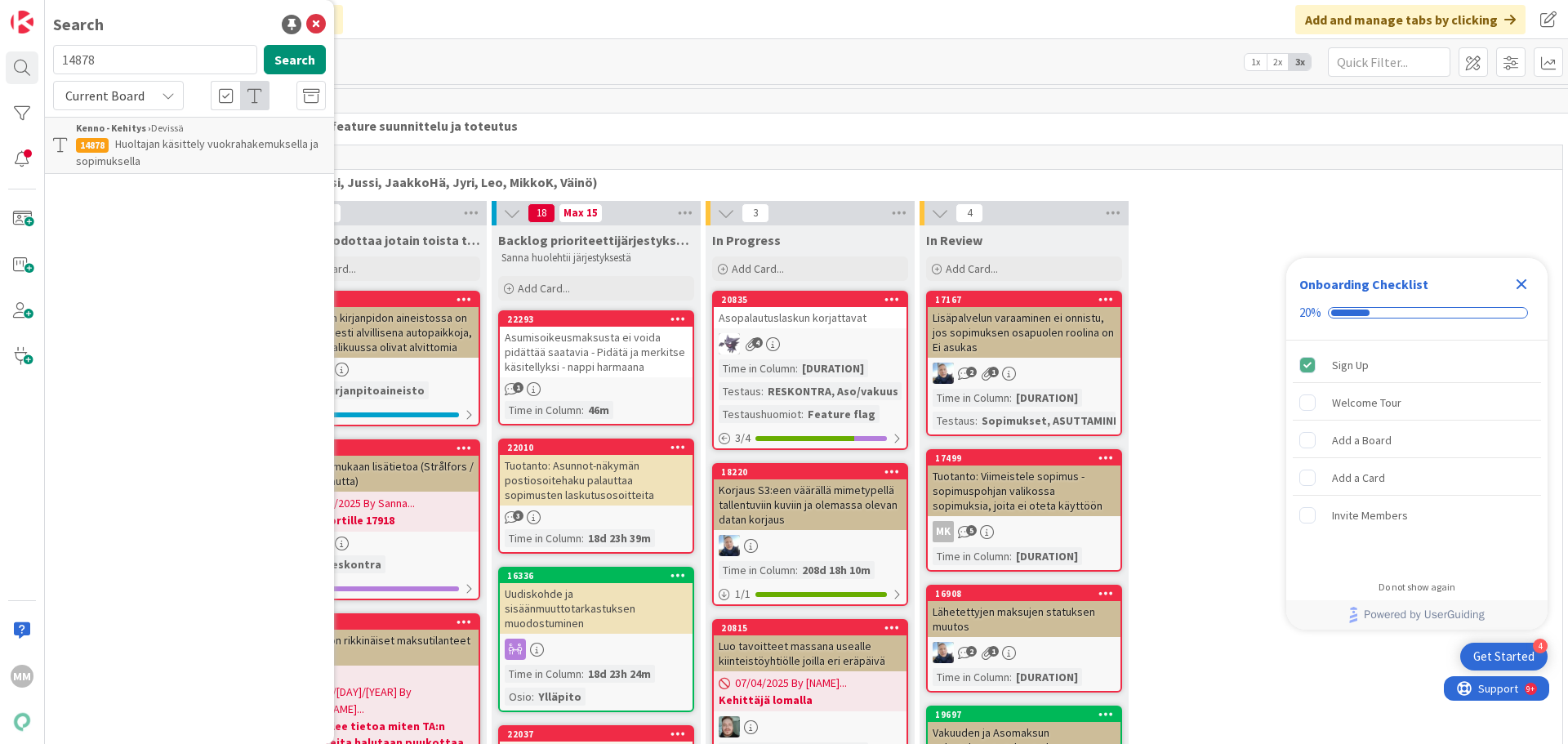 click on "Current Board" at bounding box center [118, 96] 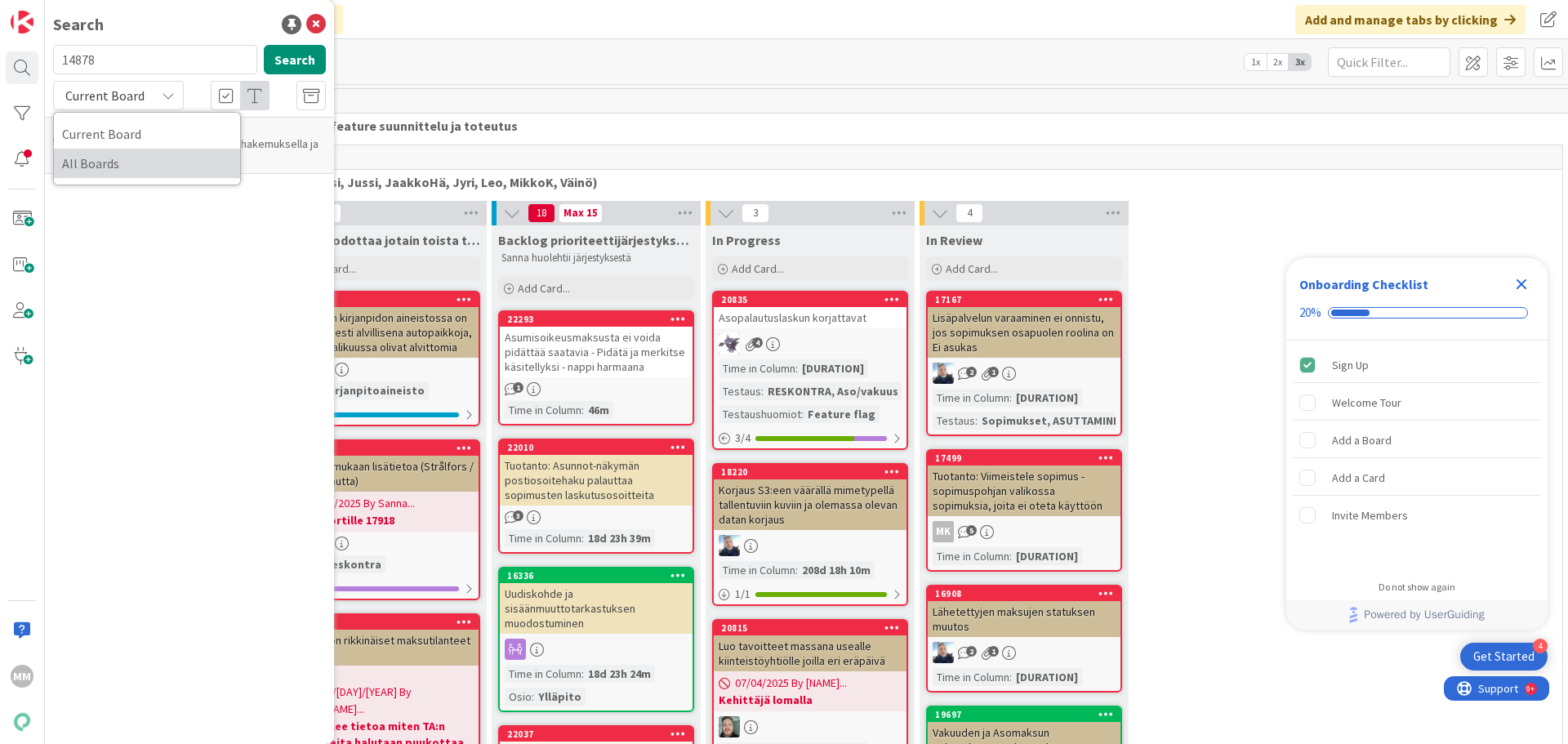 click on "All Boards" at bounding box center (147, 163) 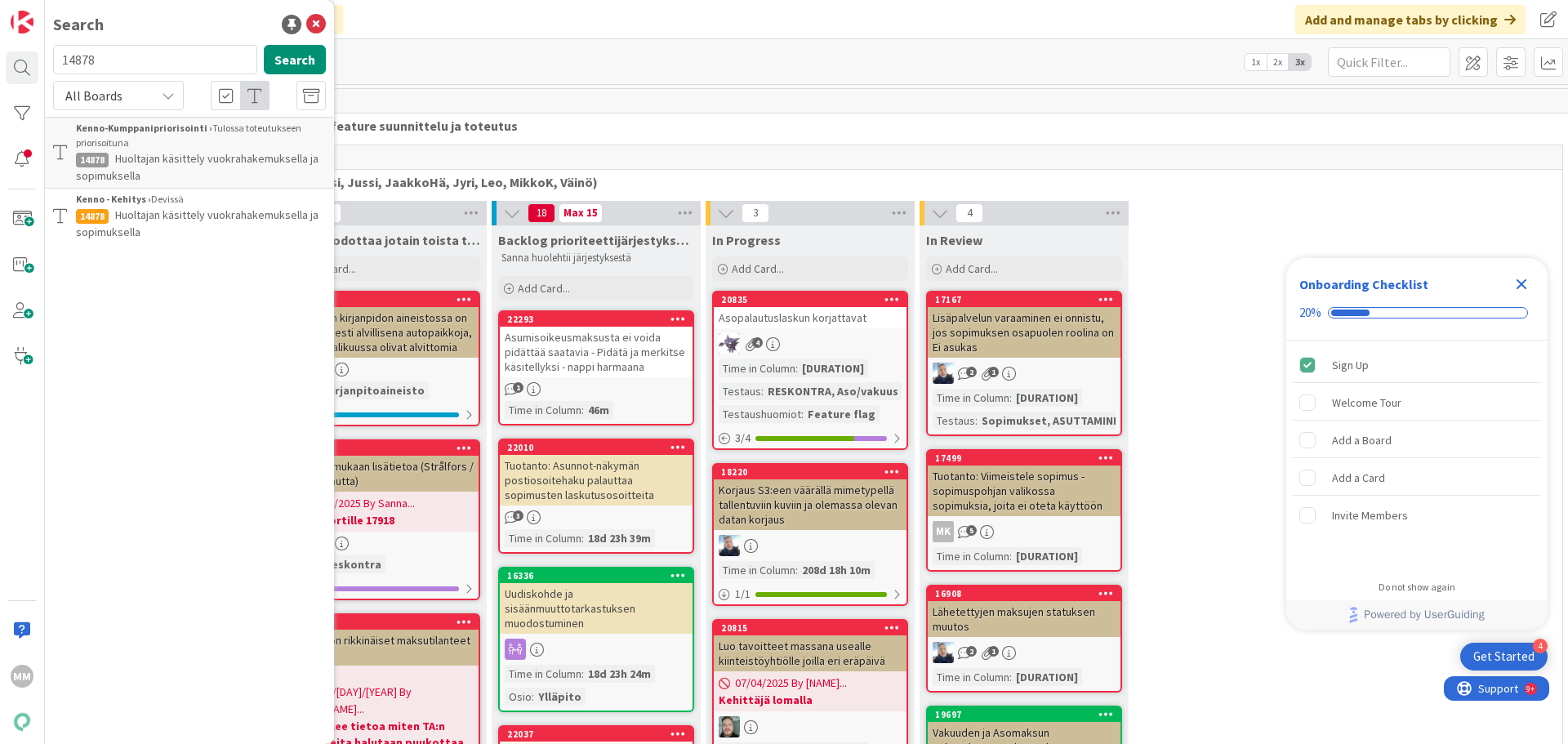click on "Huoltajan käsittely vuokrahakemuksella ja sopimuksella" at bounding box center (197, 223) 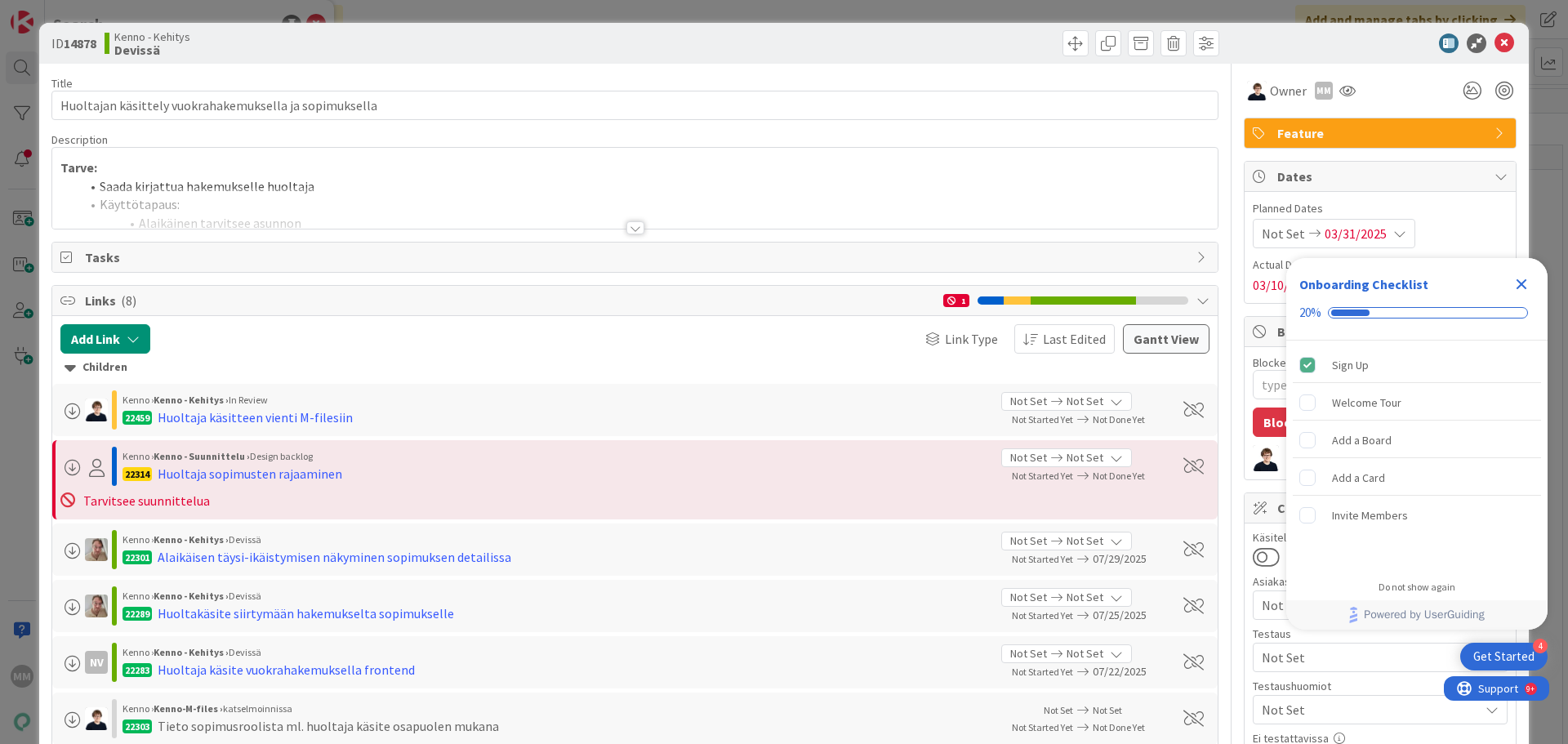 scroll, scrollTop: 0, scrollLeft: 0, axis: both 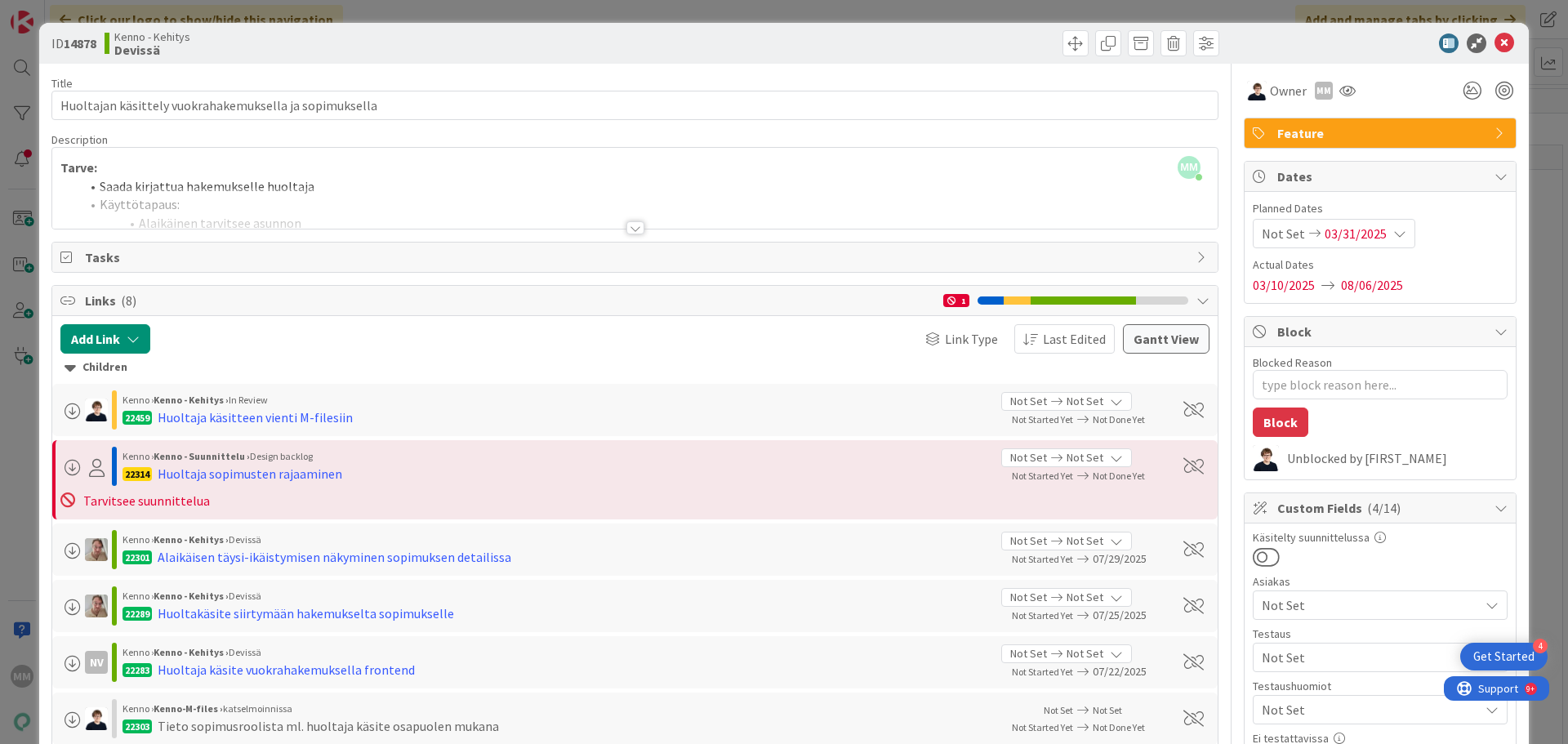 click at bounding box center [635, 228] 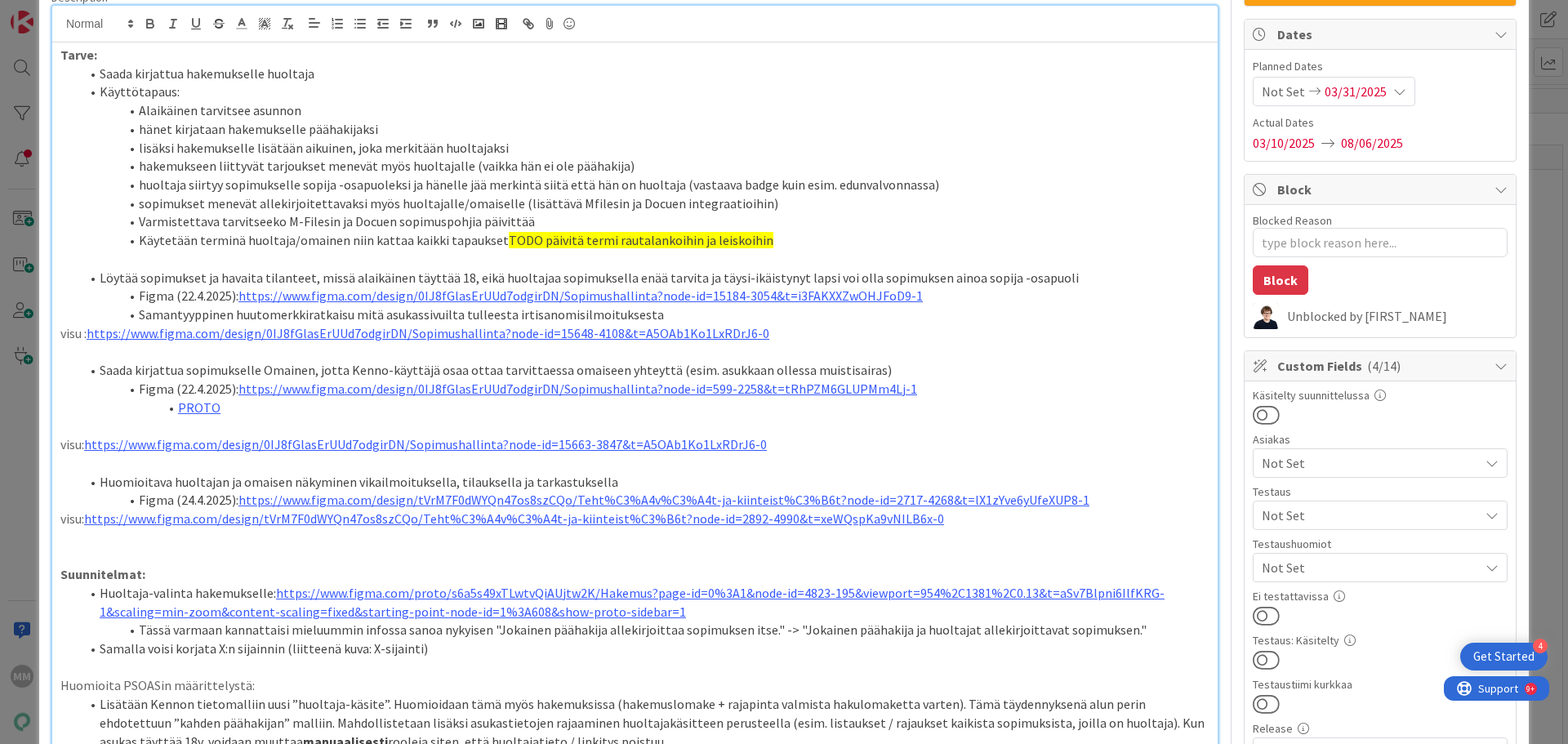 scroll, scrollTop: 82, scrollLeft: 0, axis: vertical 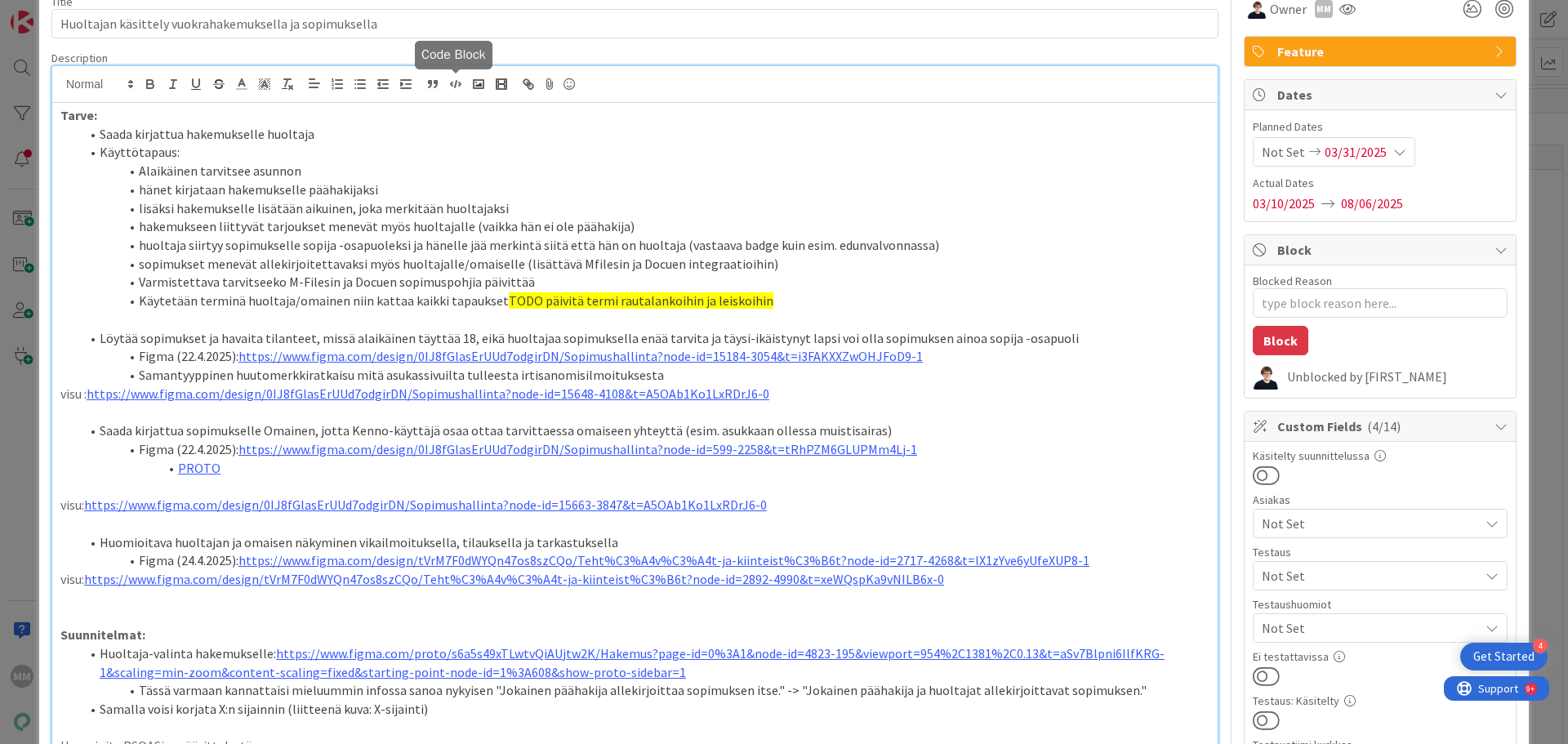 type on "x" 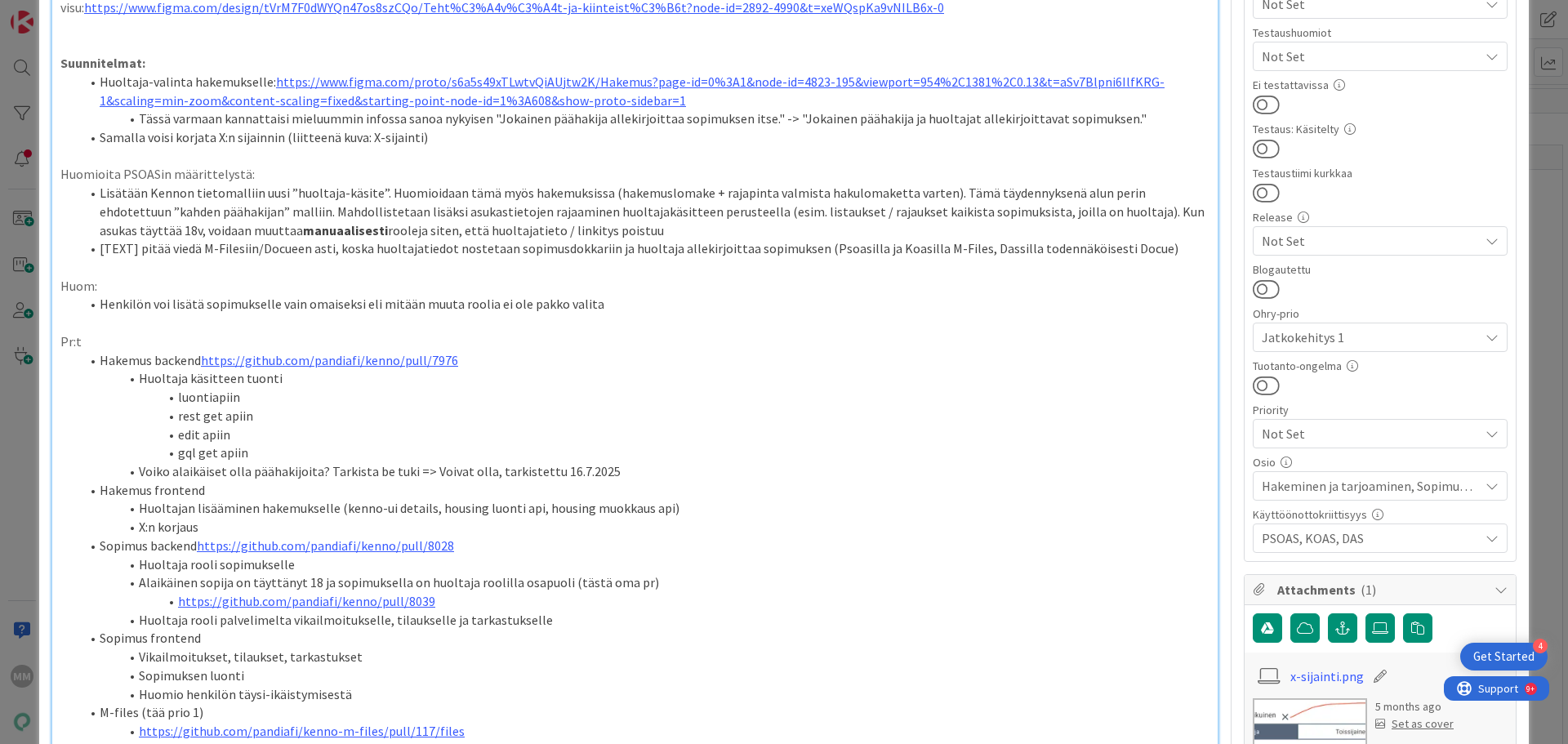 scroll, scrollTop: 327, scrollLeft: 0, axis: vertical 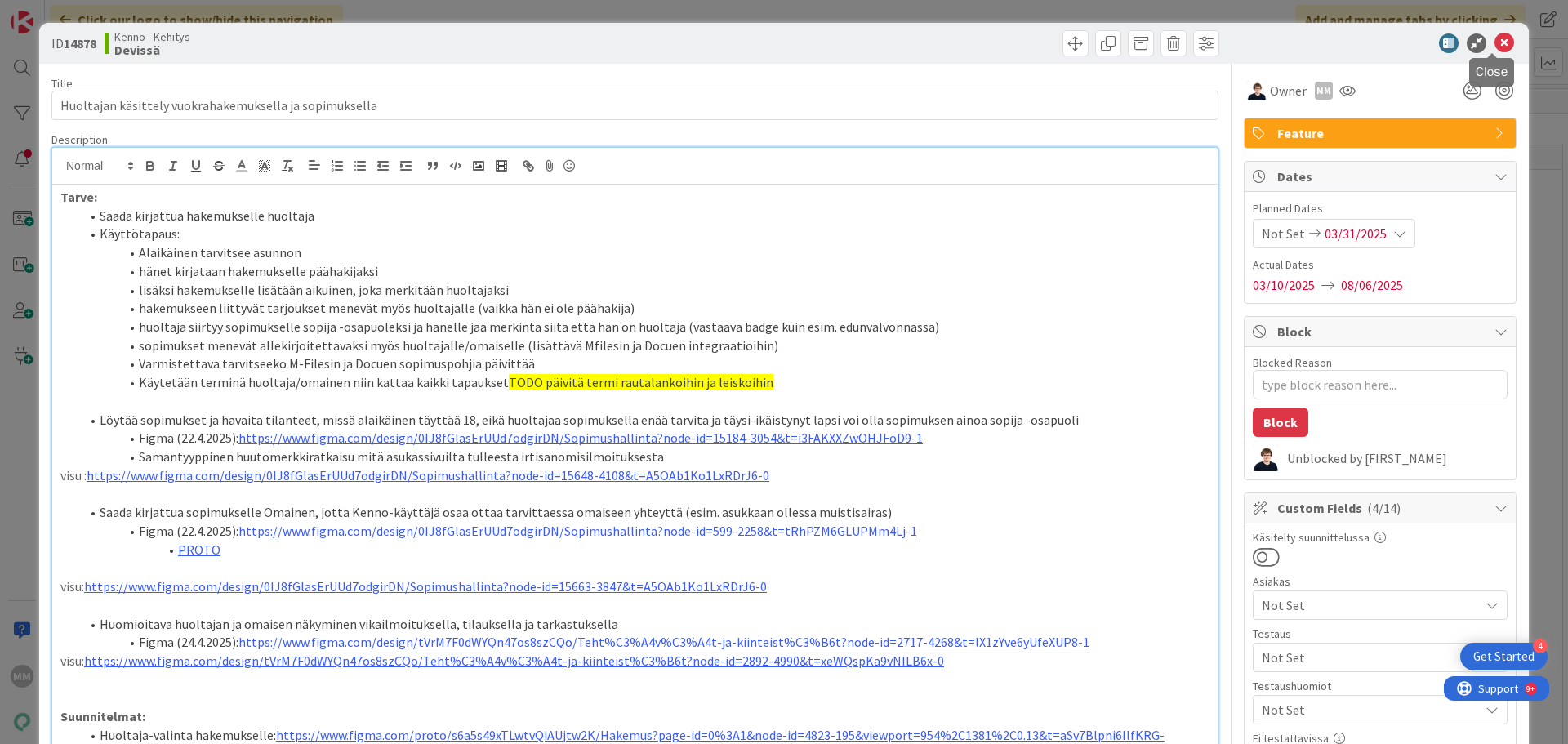 click at bounding box center [1504, 43] 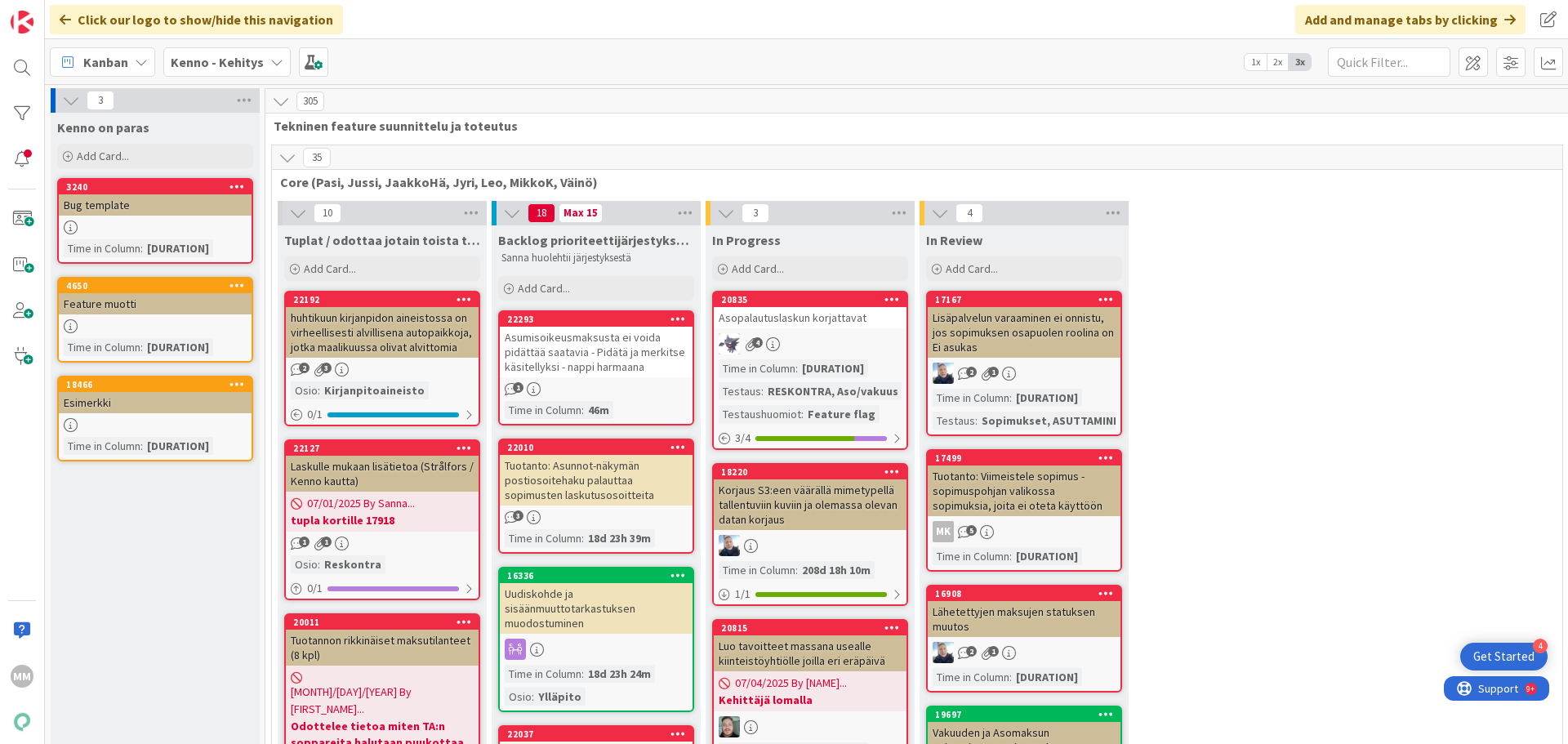scroll, scrollTop: 0, scrollLeft: 0, axis: both 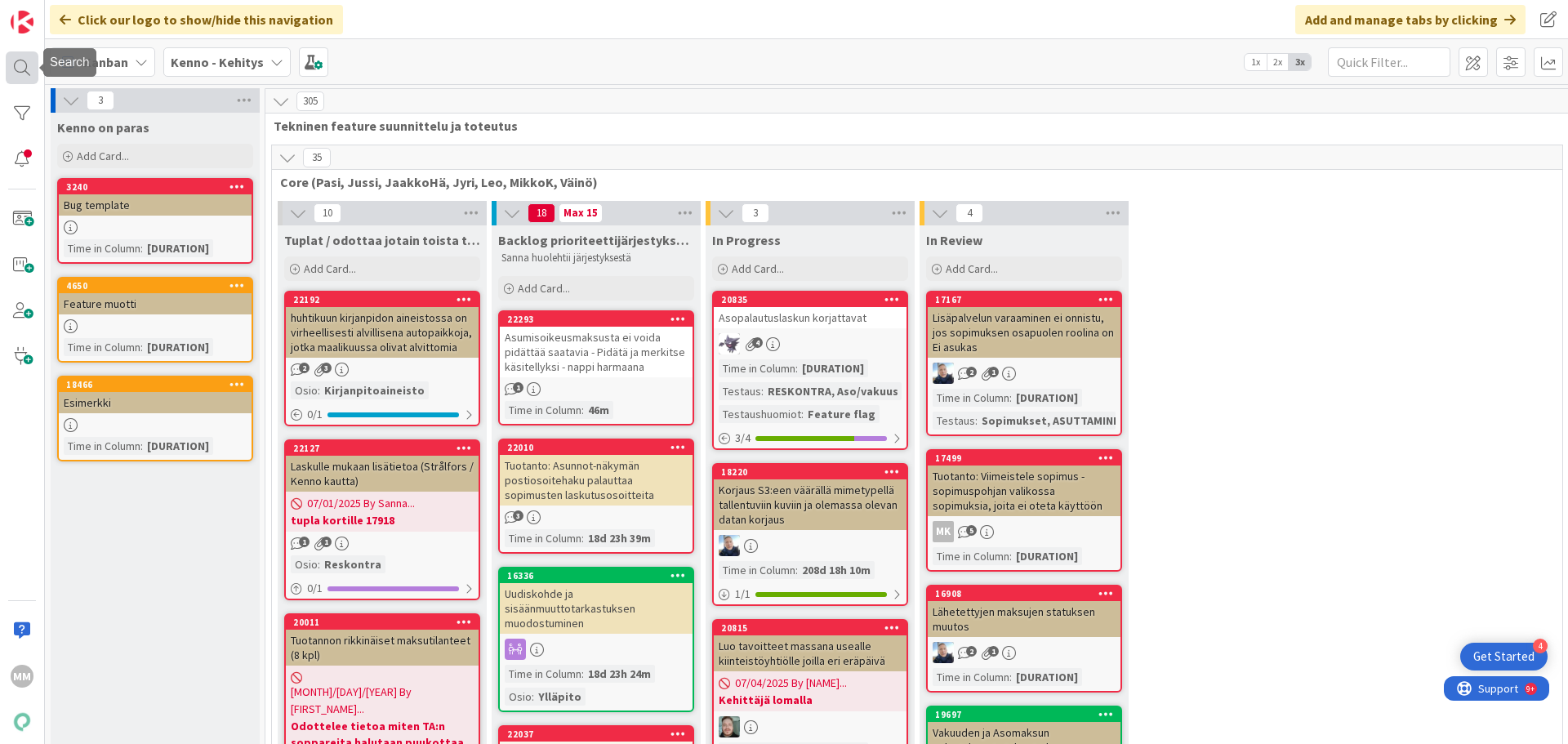 click at bounding box center [22, 68] 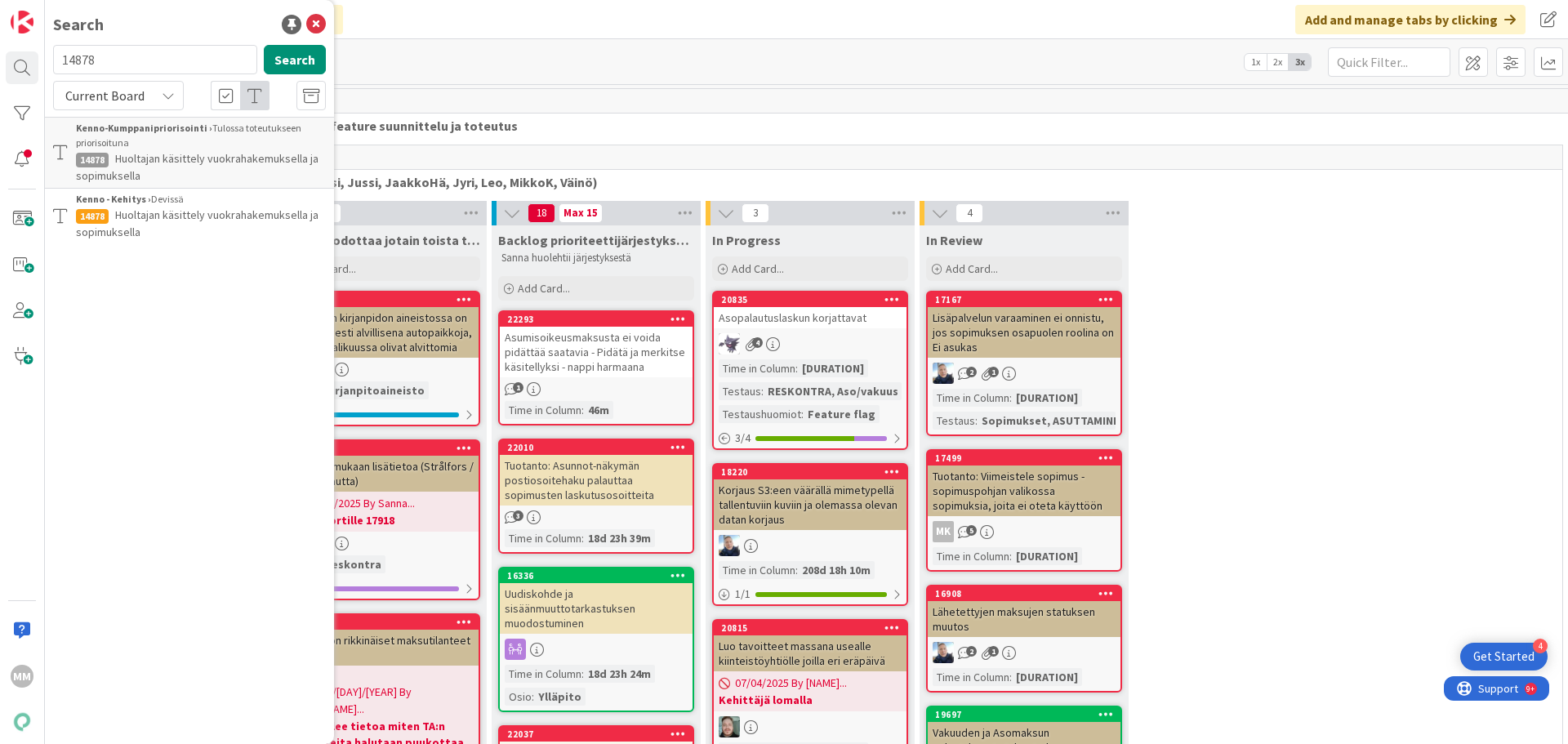 click on "14878" at bounding box center (155, 60) 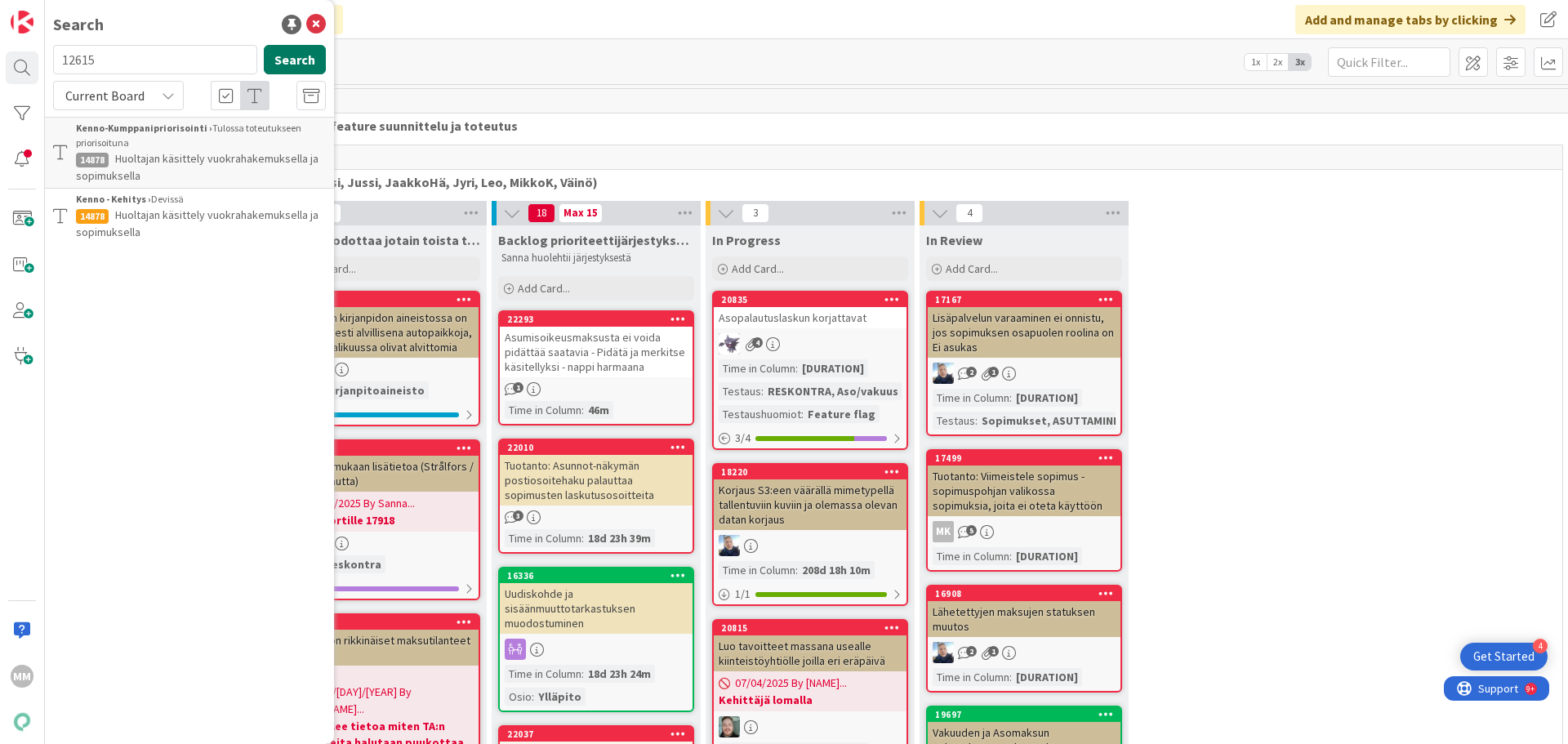 type on "12615" 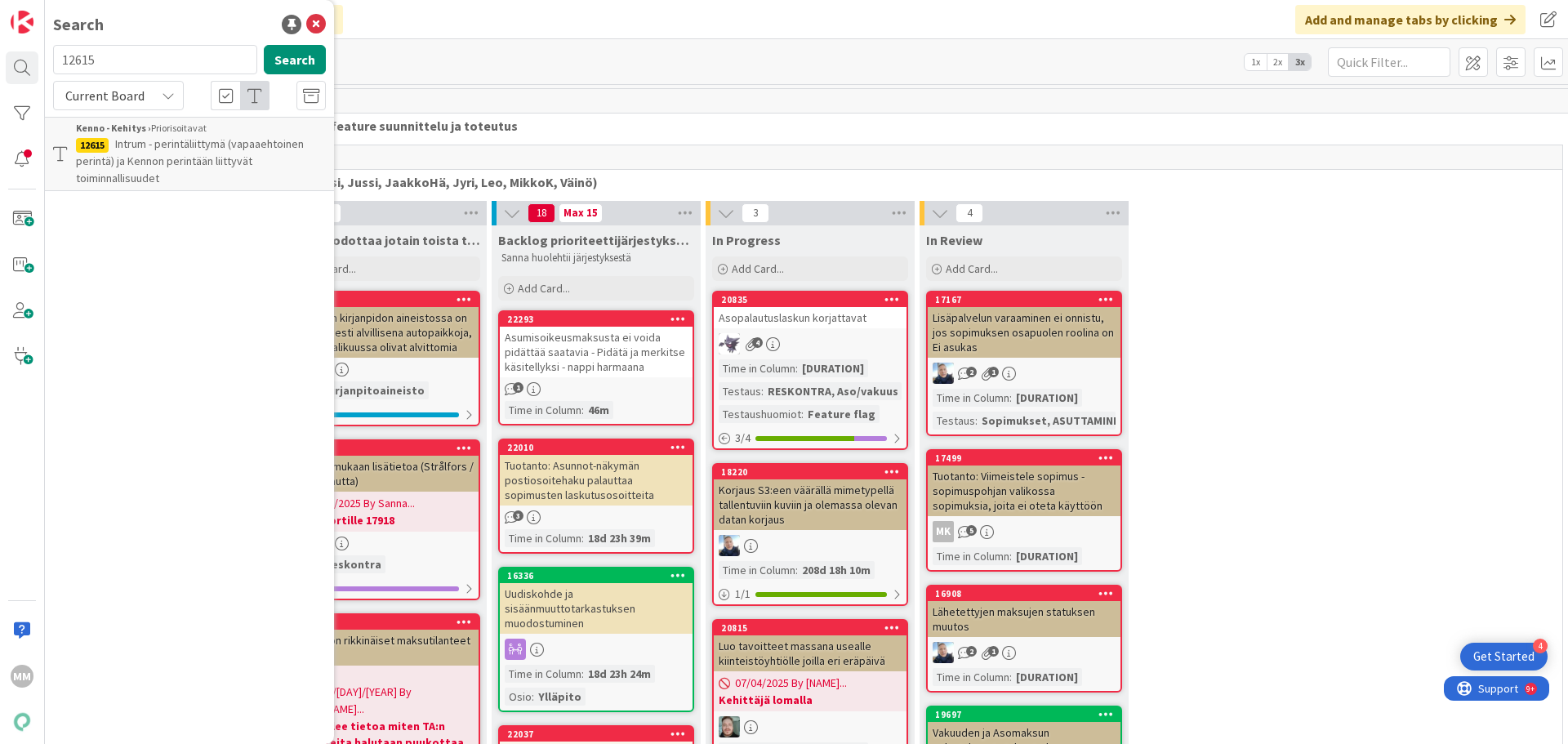 click on "Intrum - perintäliittymä (vapaaehtoinen perintä) ja Kennon perintään liittyvät toiminnallisuudet" at bounding box center (189, 161) 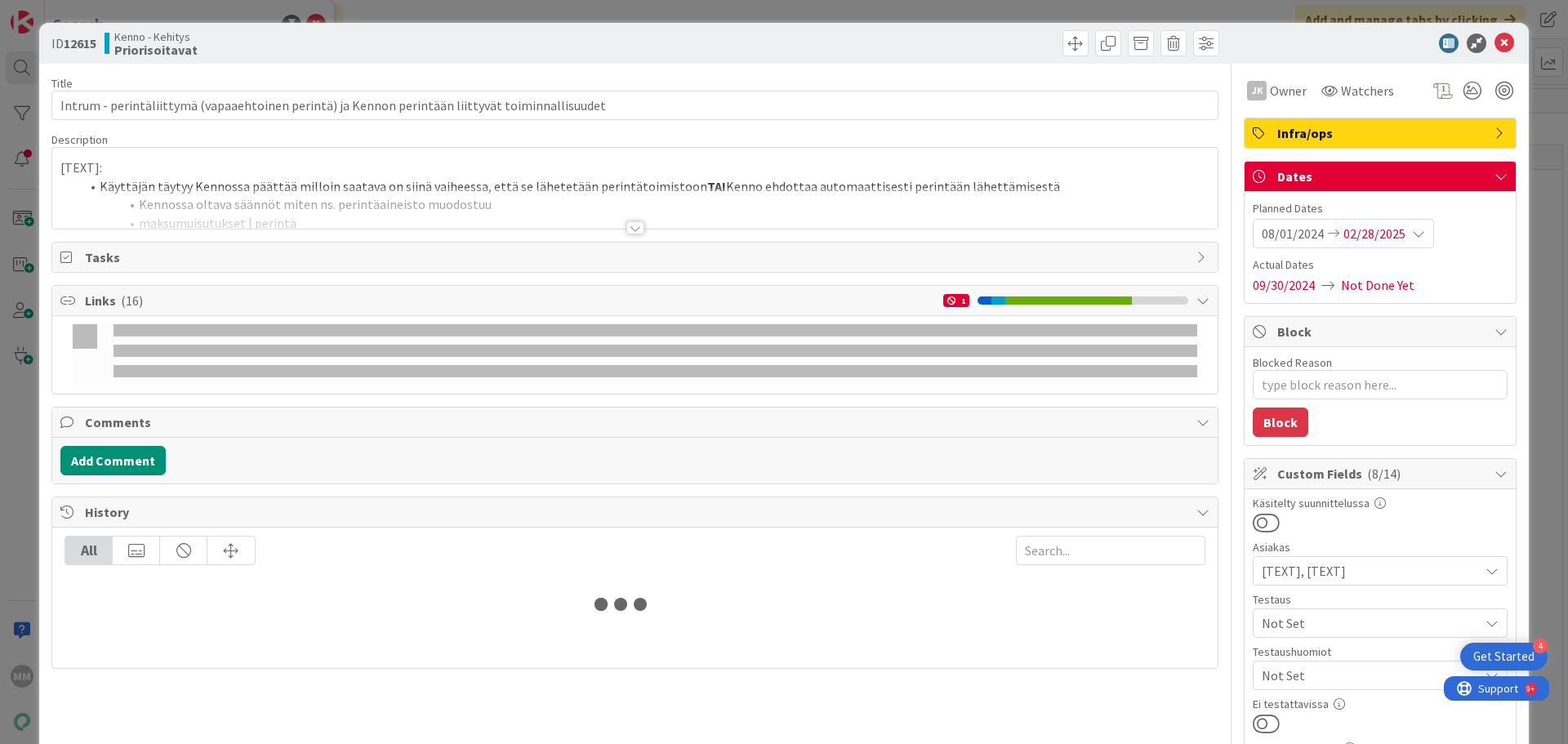 scroll, scrollTop: 0, scrollLeft: 0, axis: both 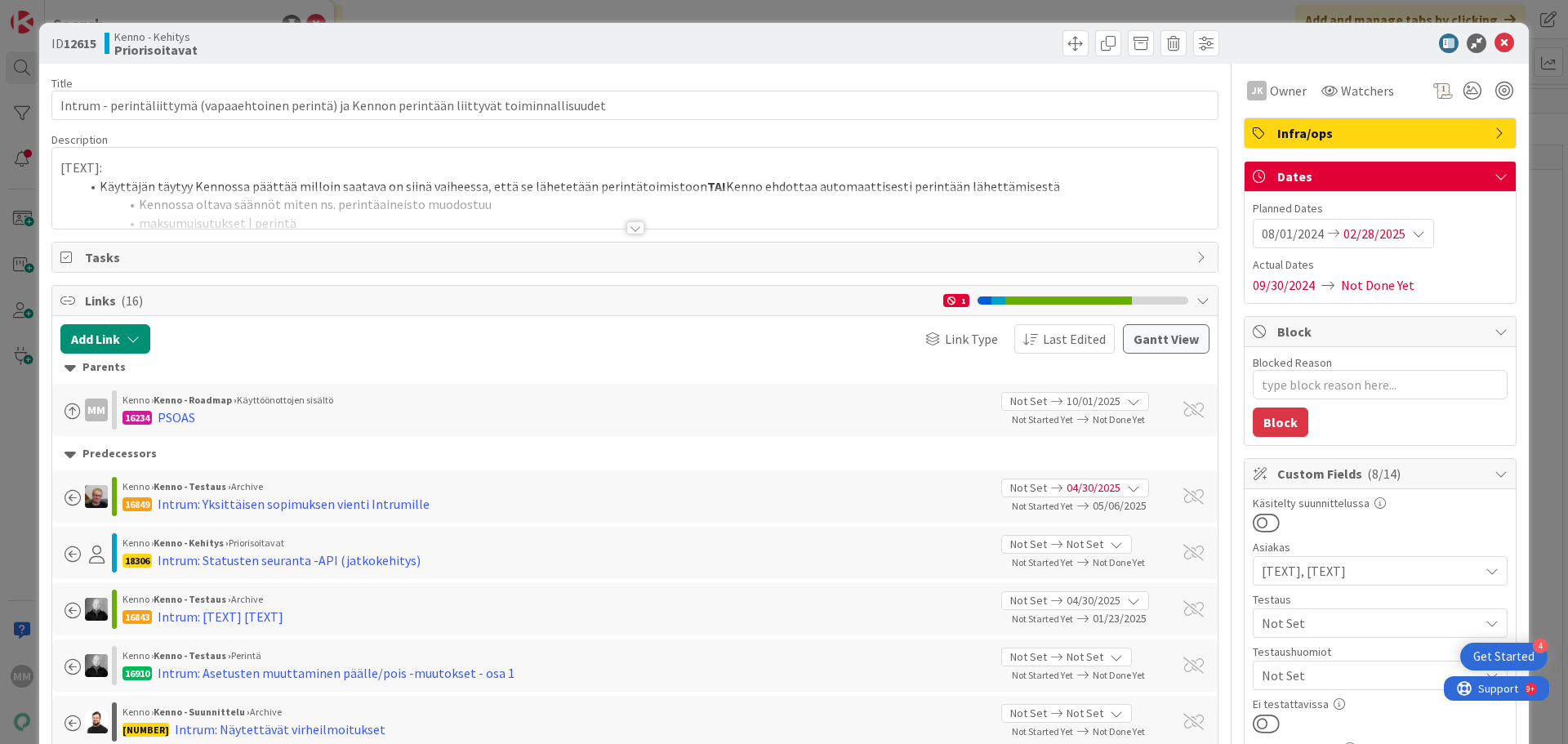 click at bounding box center (635, 228) 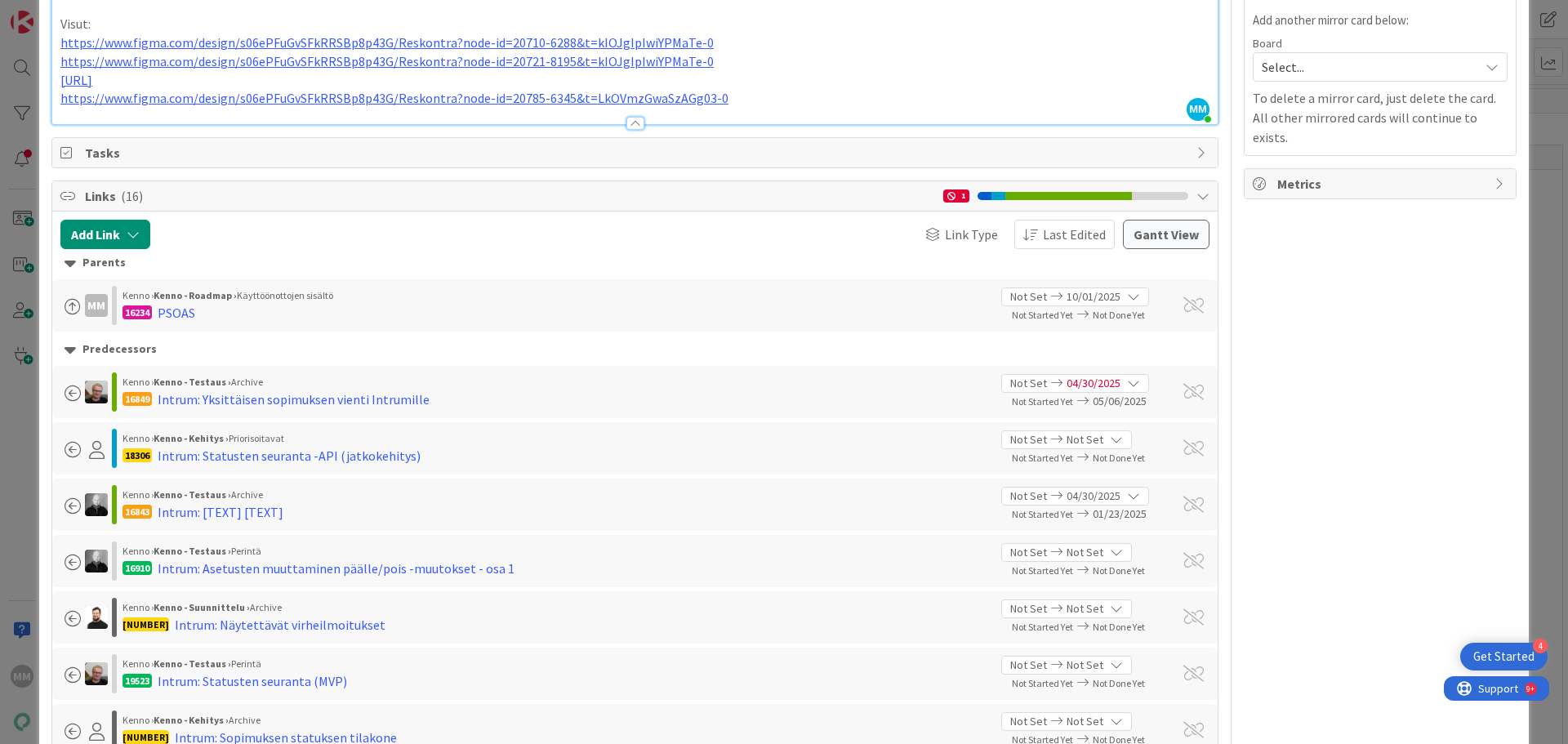 scroll, scrollTop: 1552, scrollLeft: 0, axis: vertical 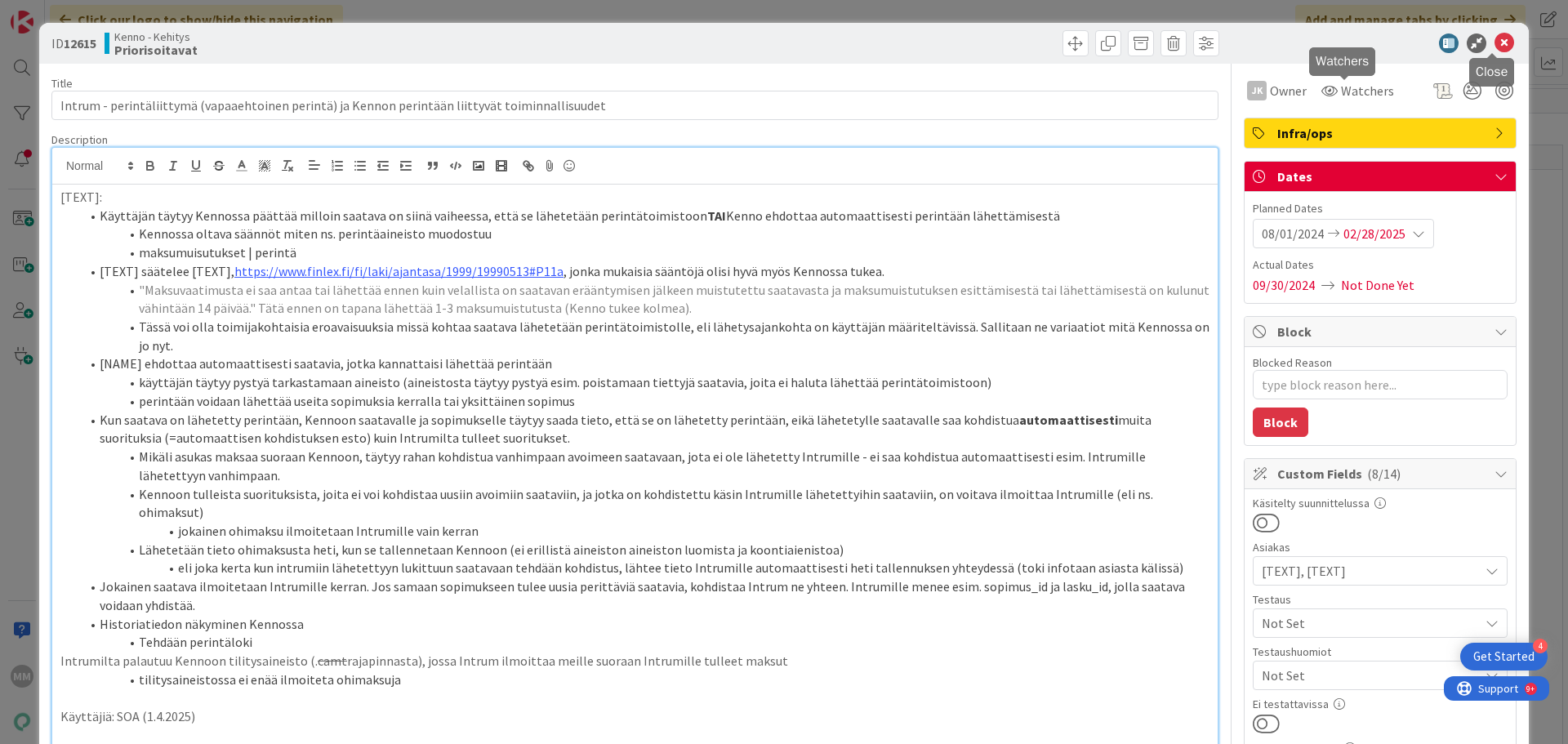click at bounding box center [1504, 43] 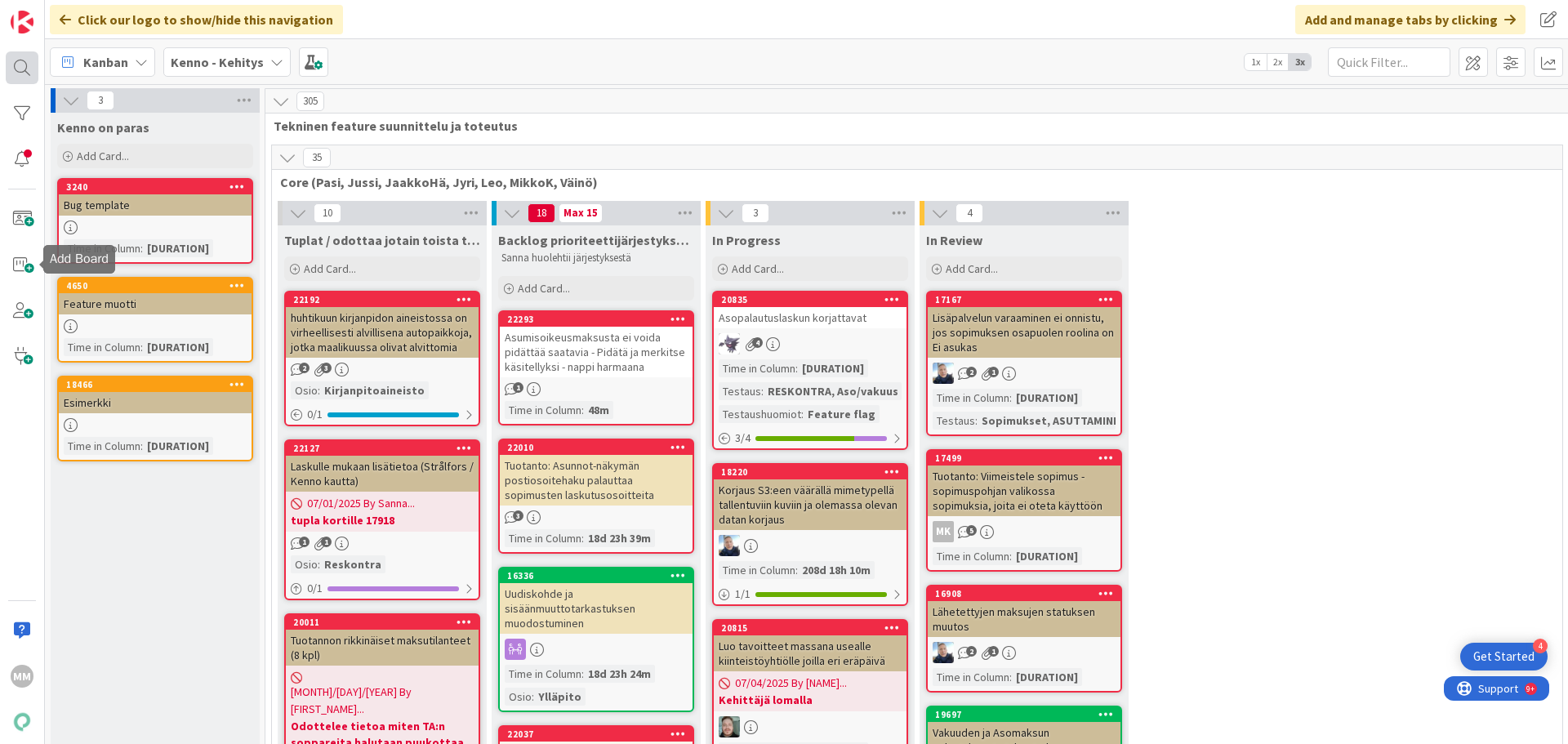 click at bounding box center [22, 68] 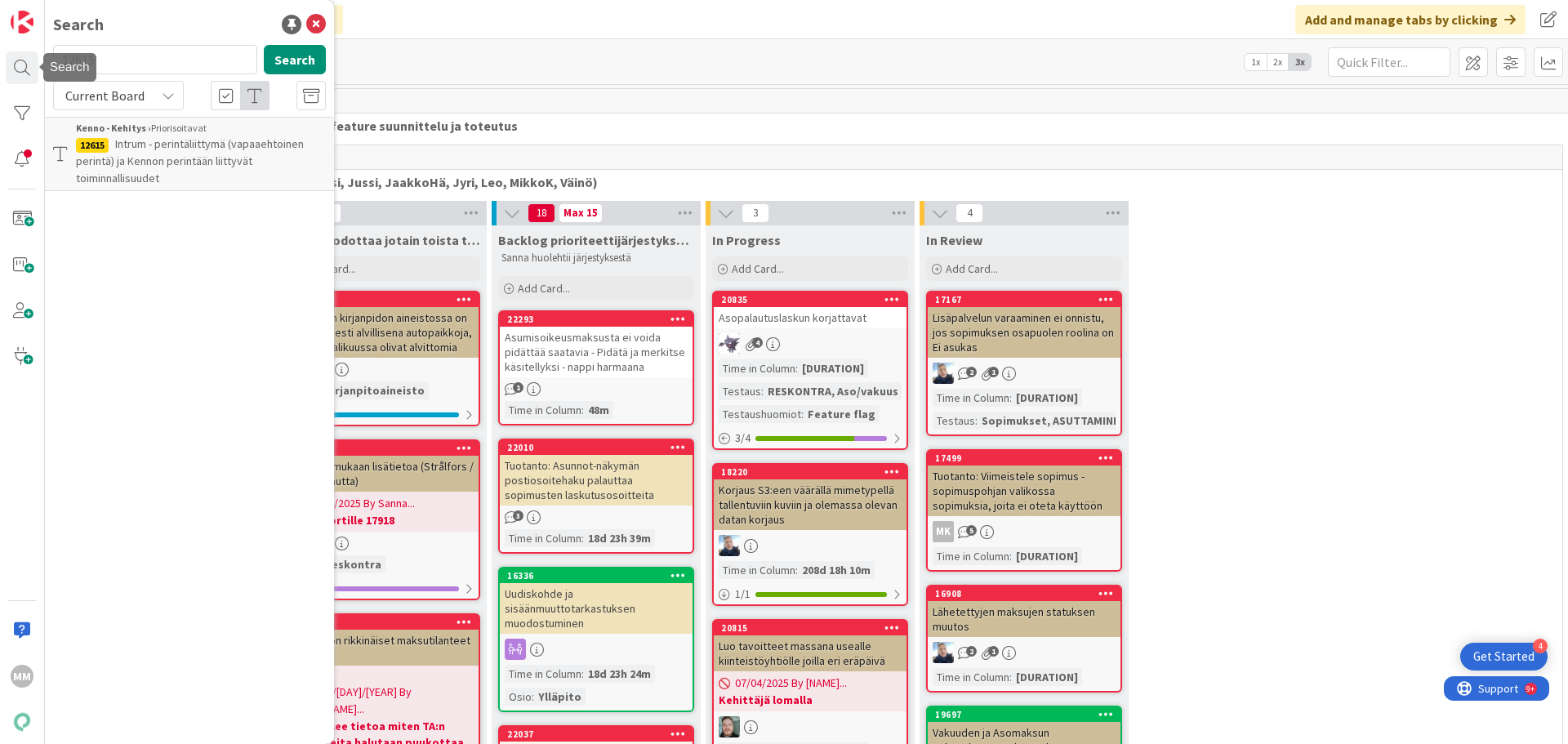 click on "12615" at bounding box center [155, 60] 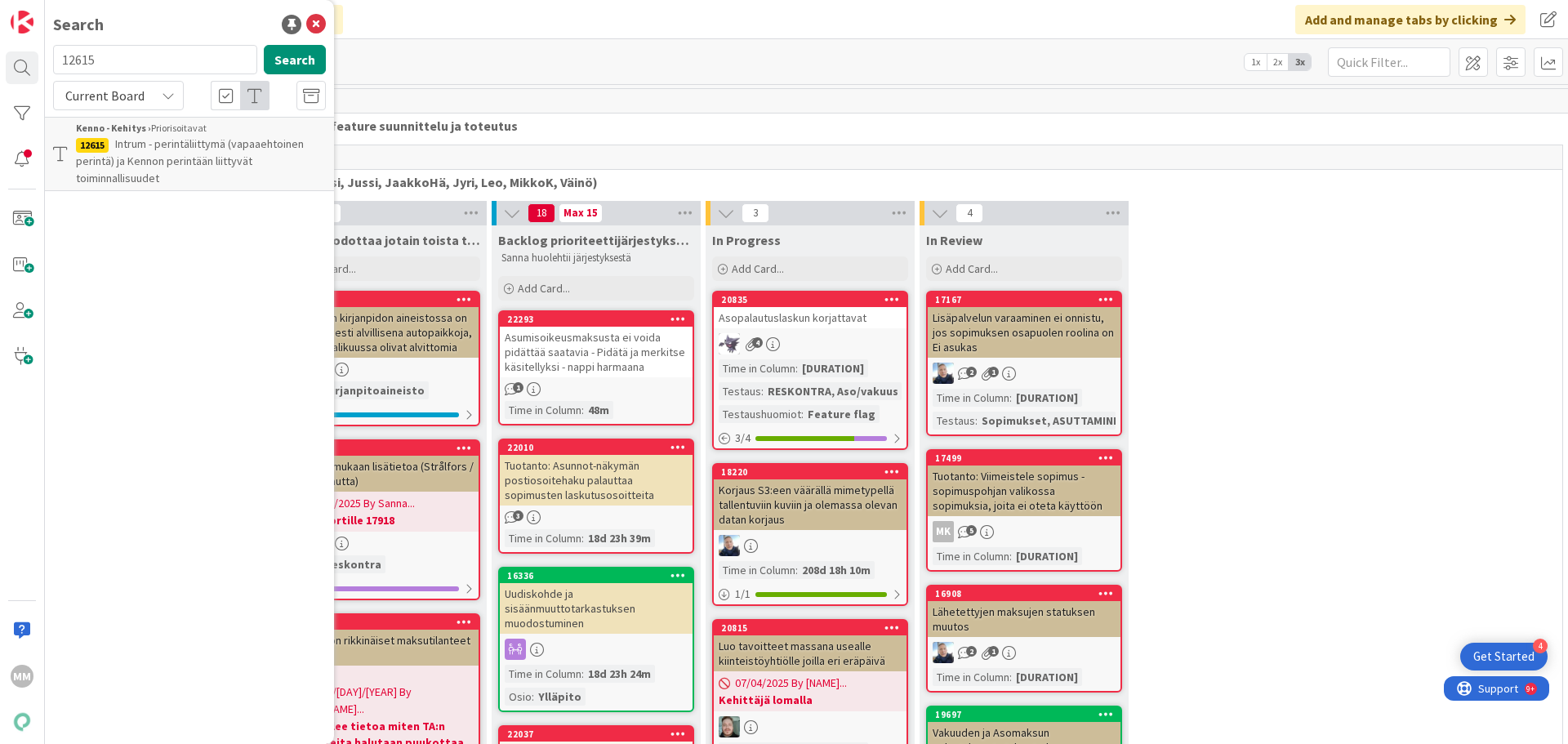 click on "12615" at bounding box center [155, 60] 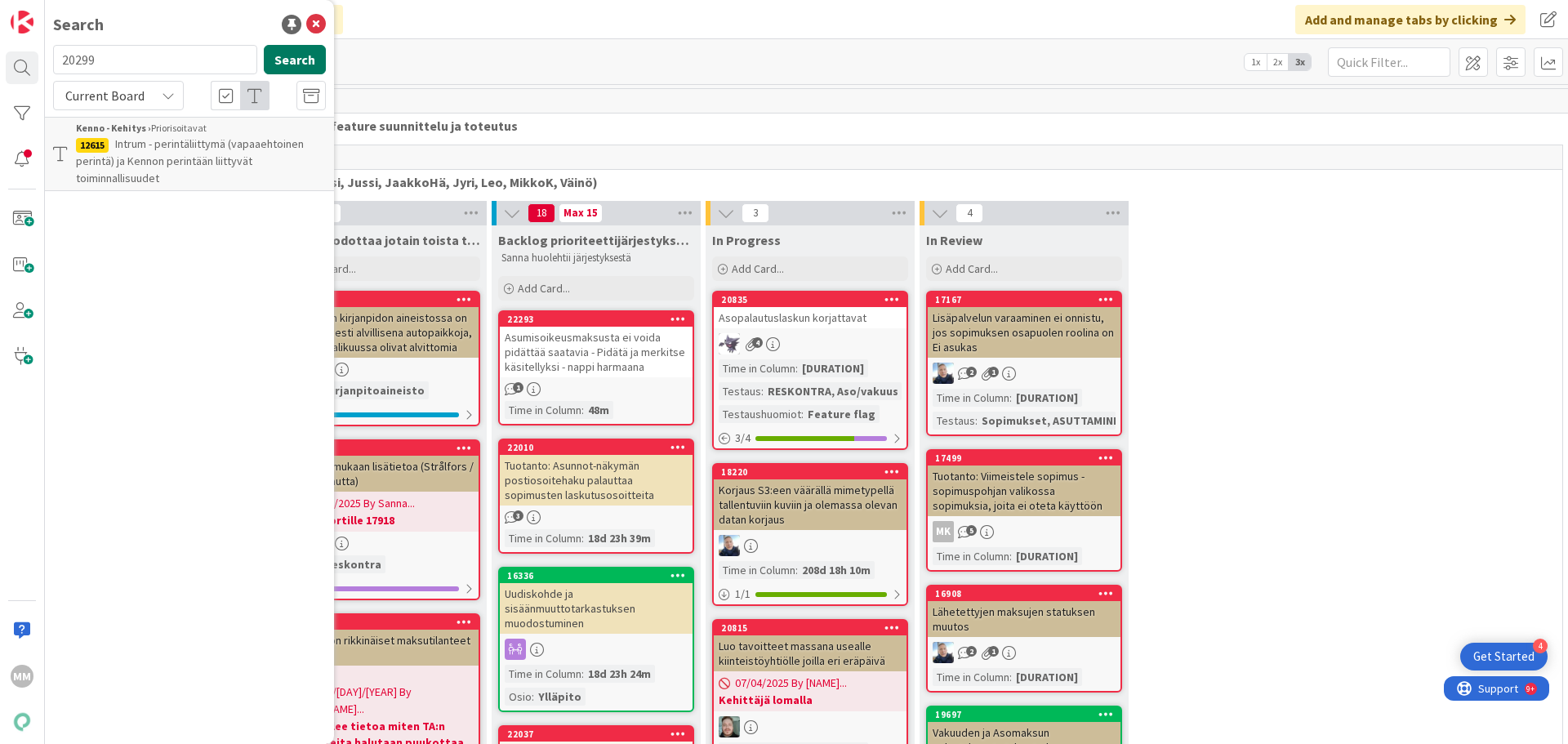 type on "20299" 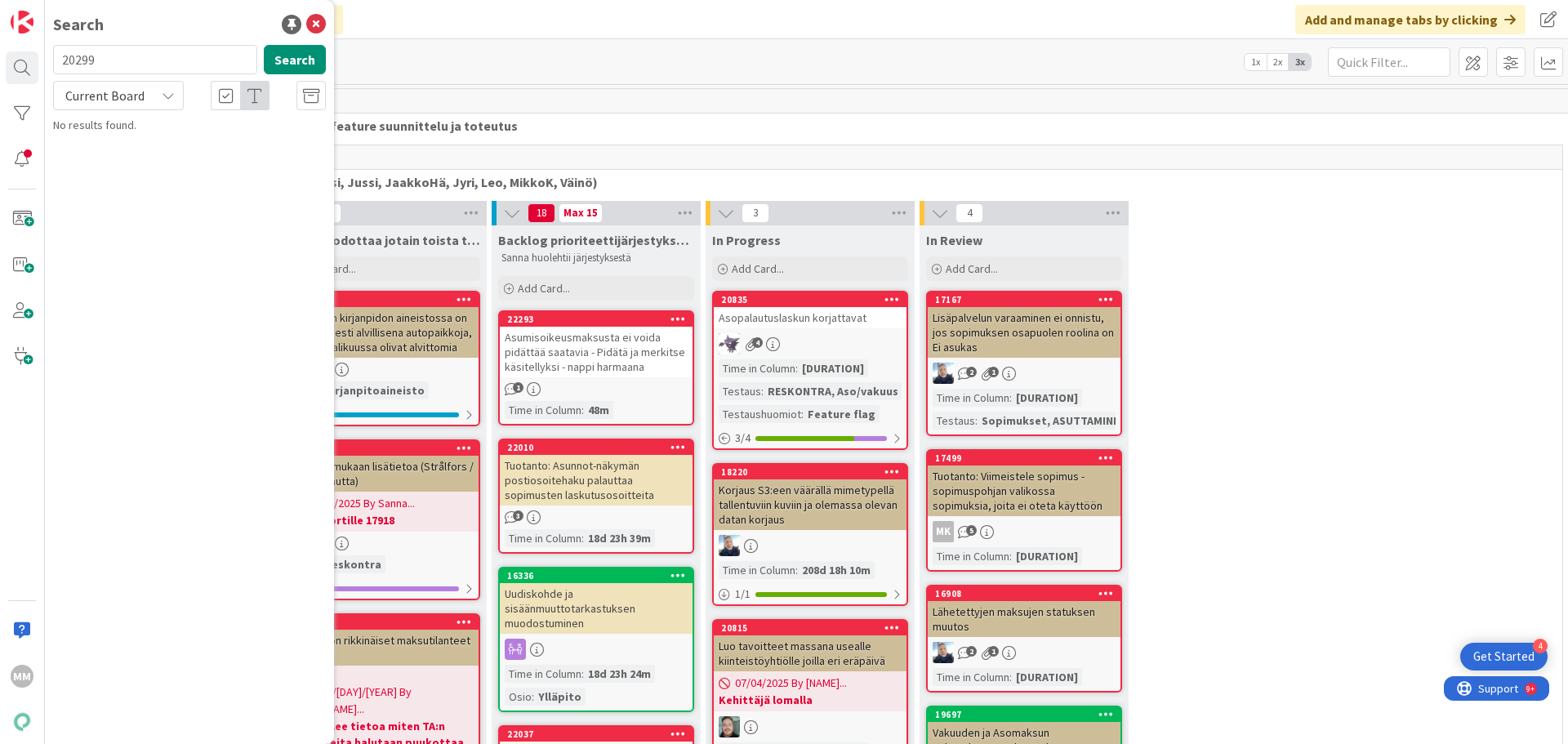 click on "Current Board" at bounding box center (105, 96) 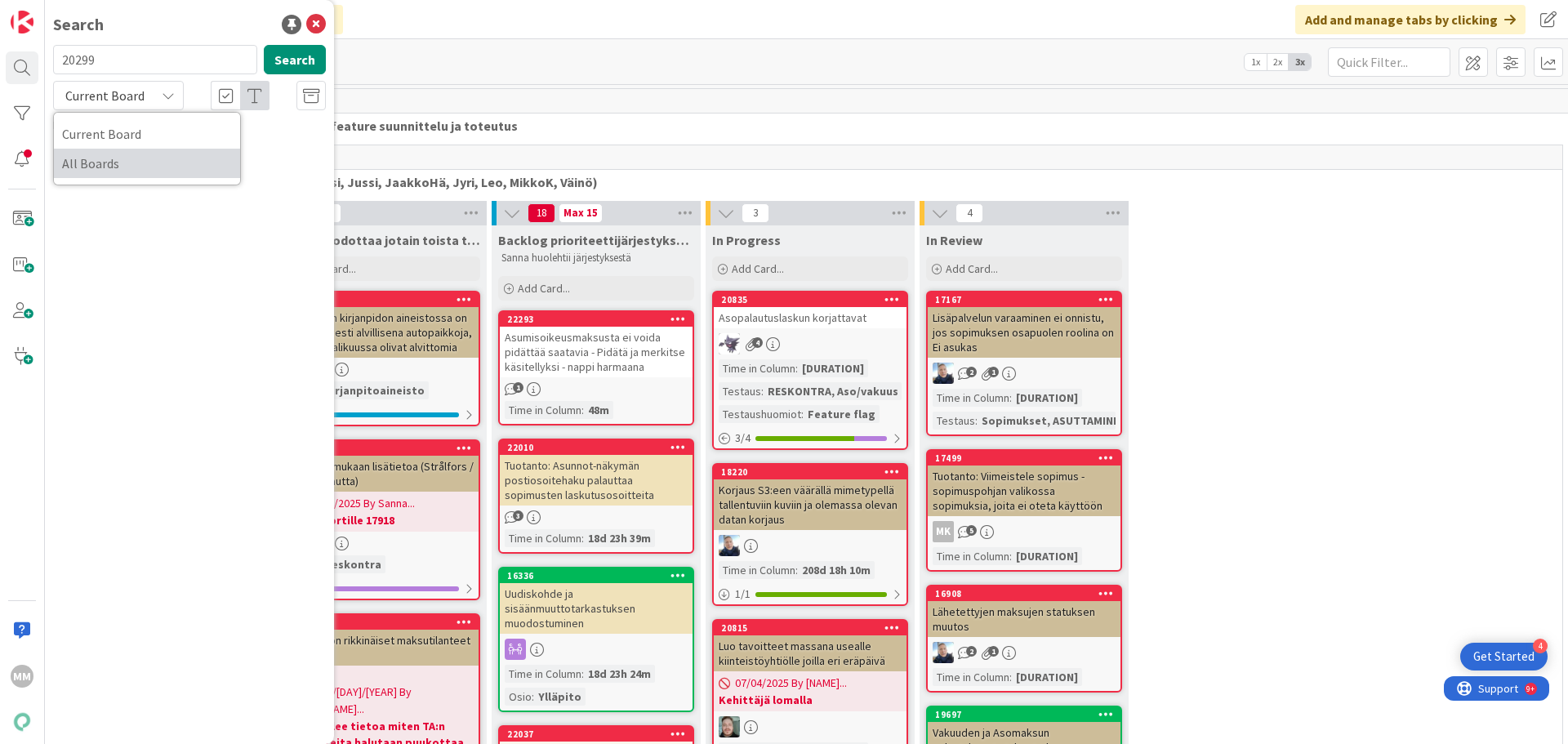 click on "All Boards" at bounding box center (147, 163) 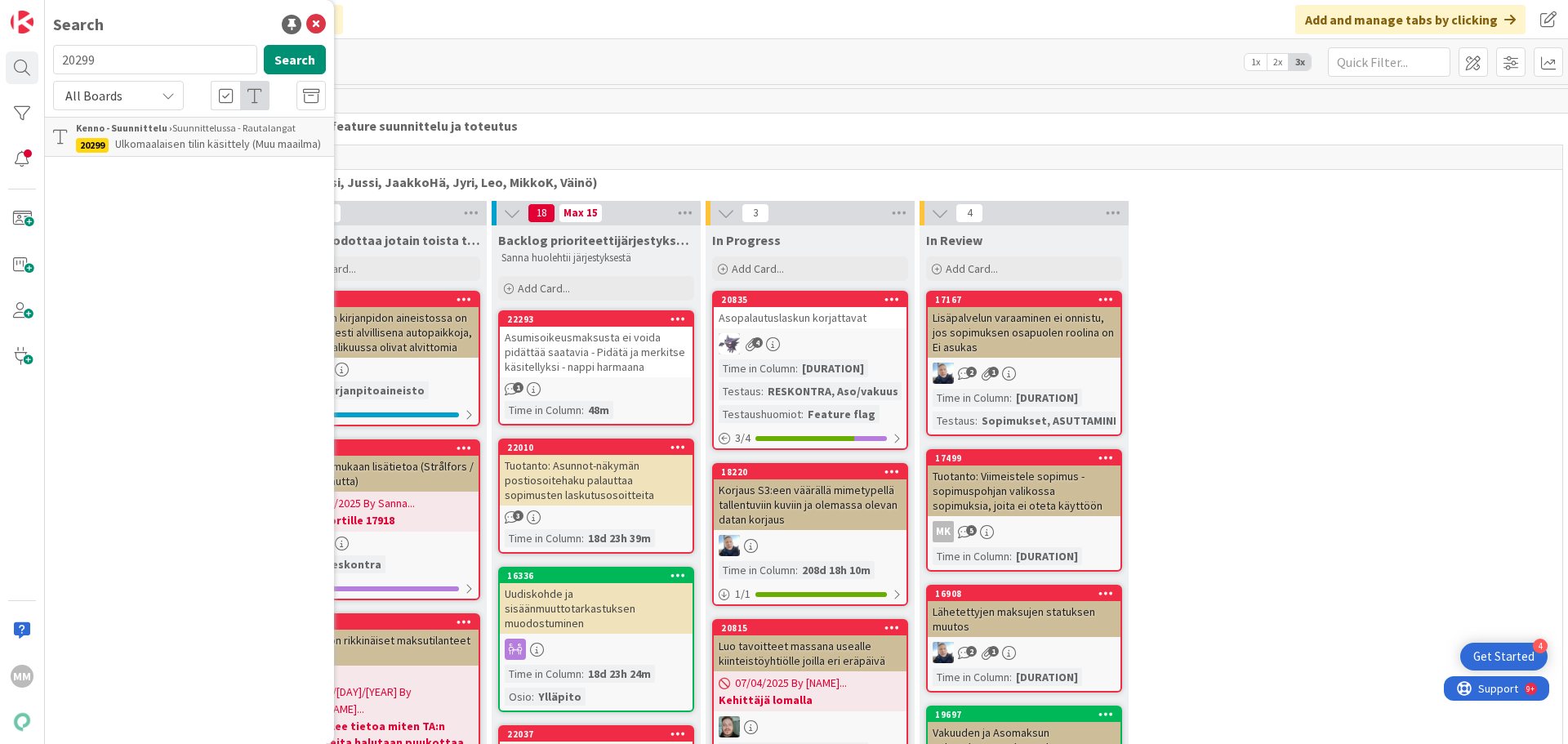 click on "Ulkomaalaisen tilin käsittely (Muu maailma)" at bounding box center [218, 144] 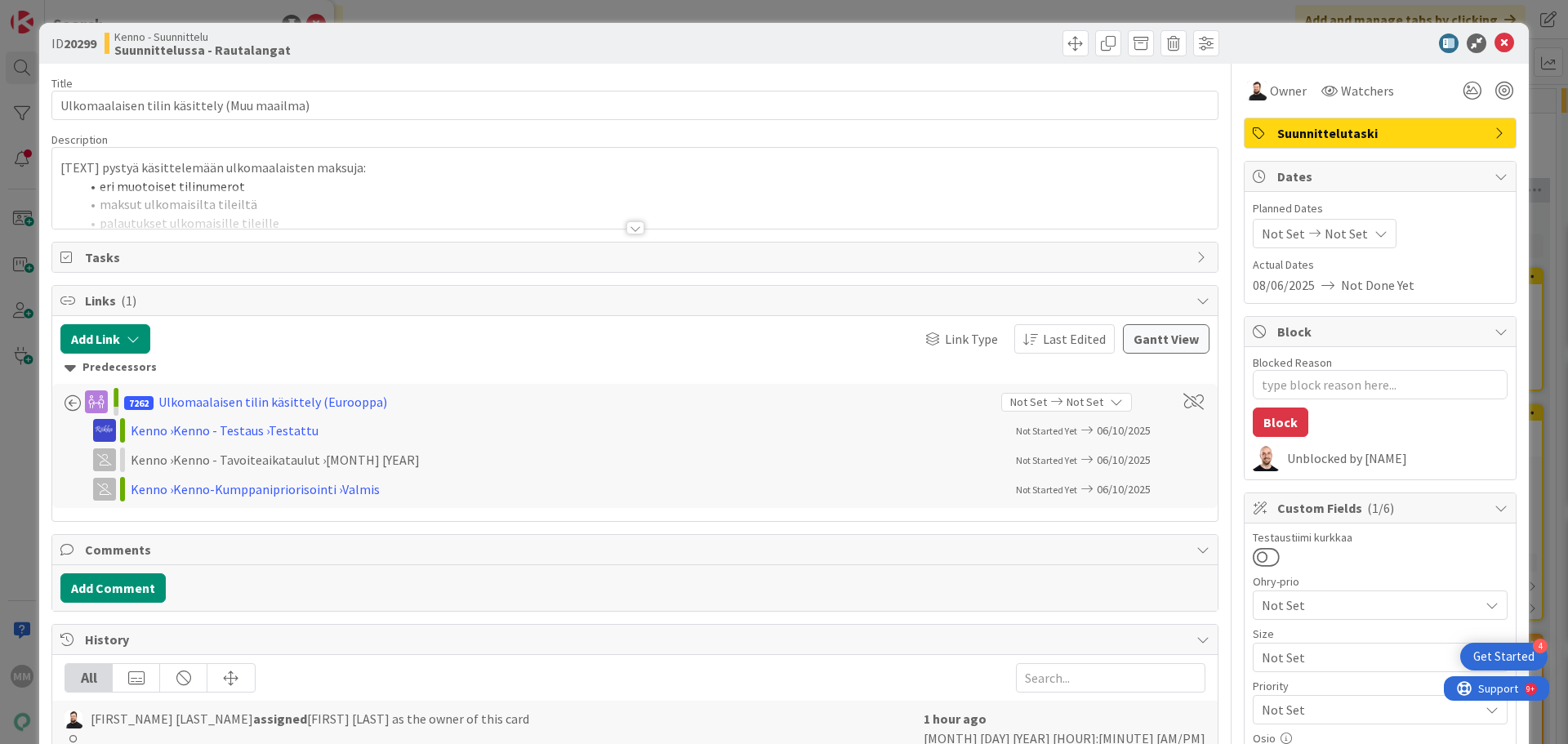 scroll, scrollTop: 0, scrollLeft: 0, axis: both 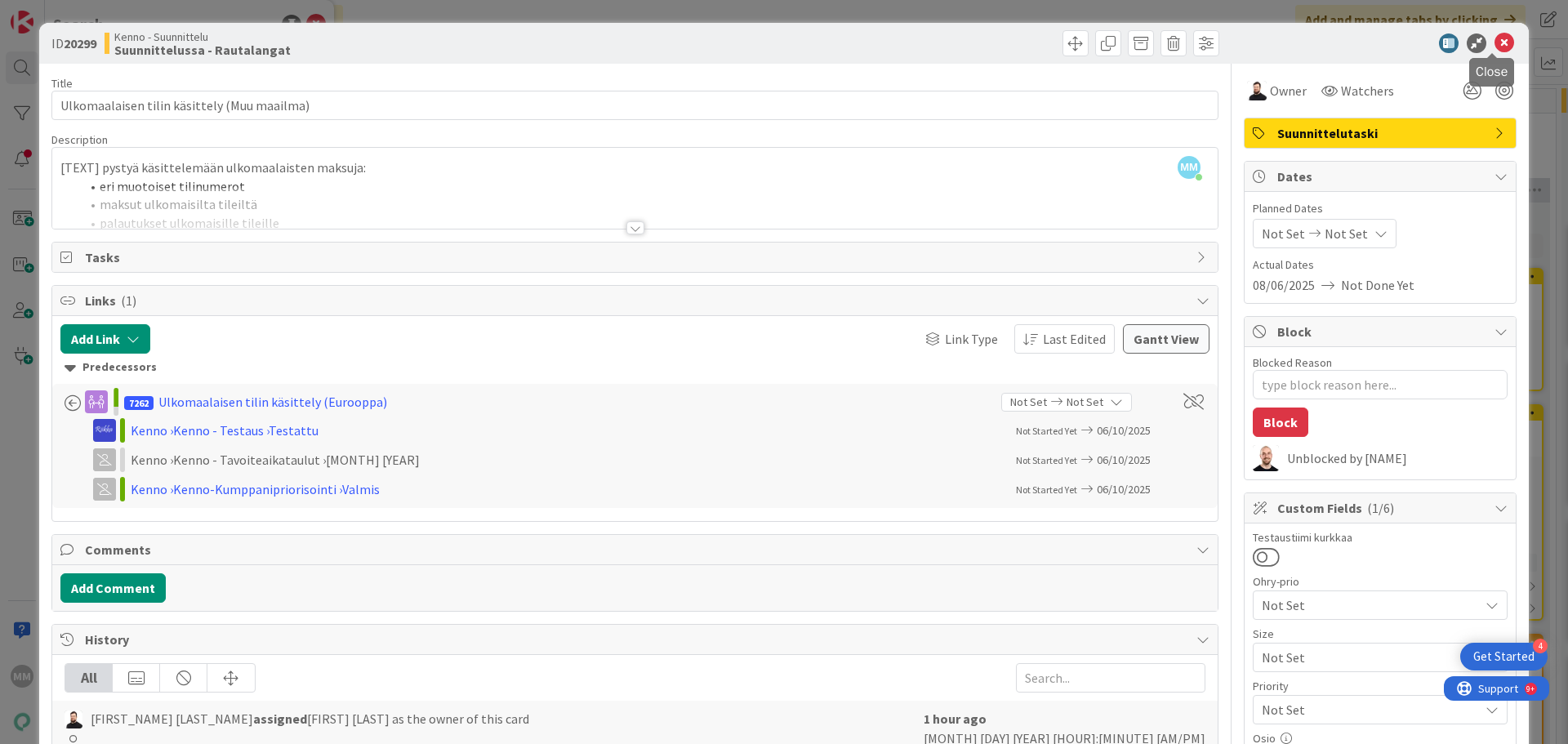 click at bounding box center (1504, 43) 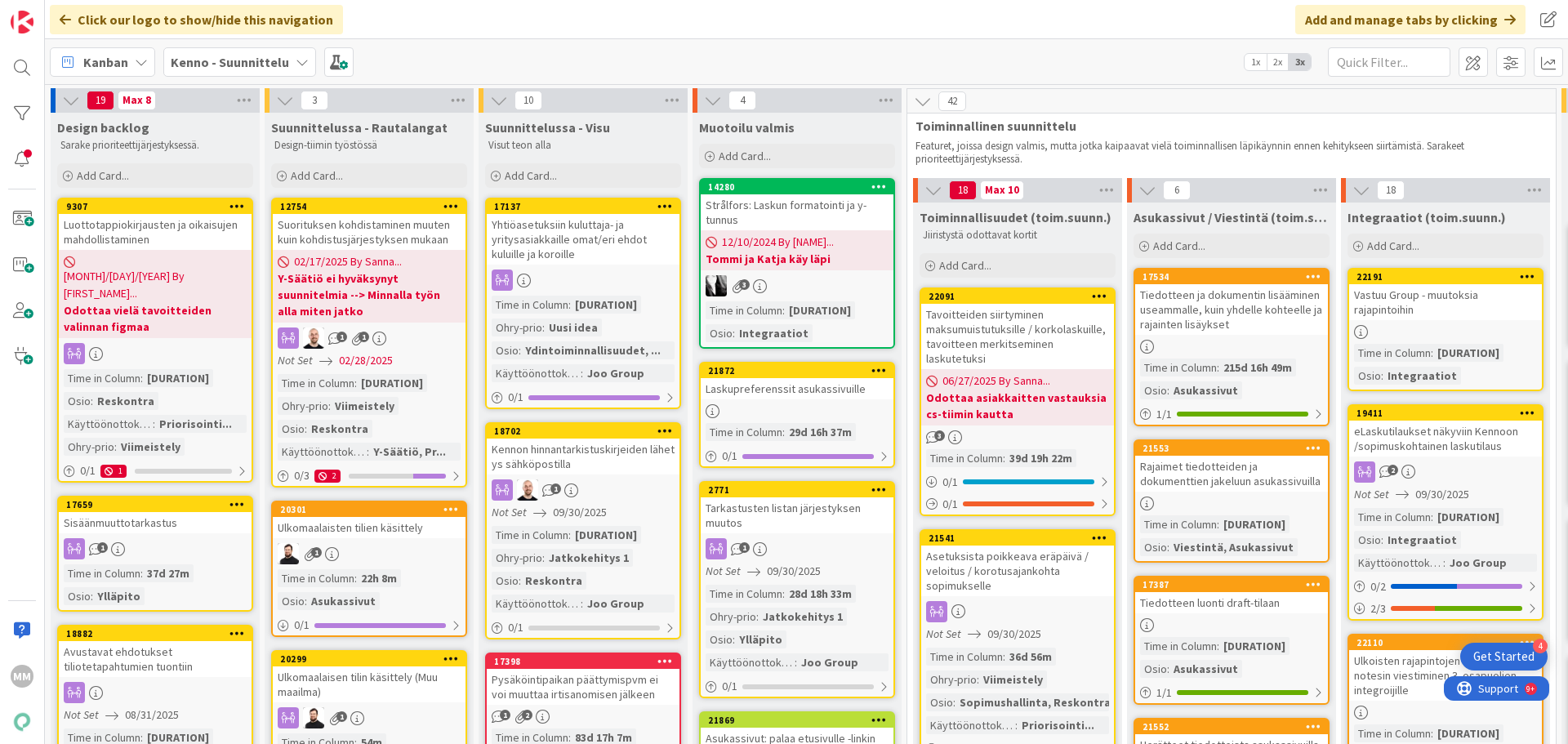 scroll, scrollTop: 0, scrollLeft: 0, axis: both 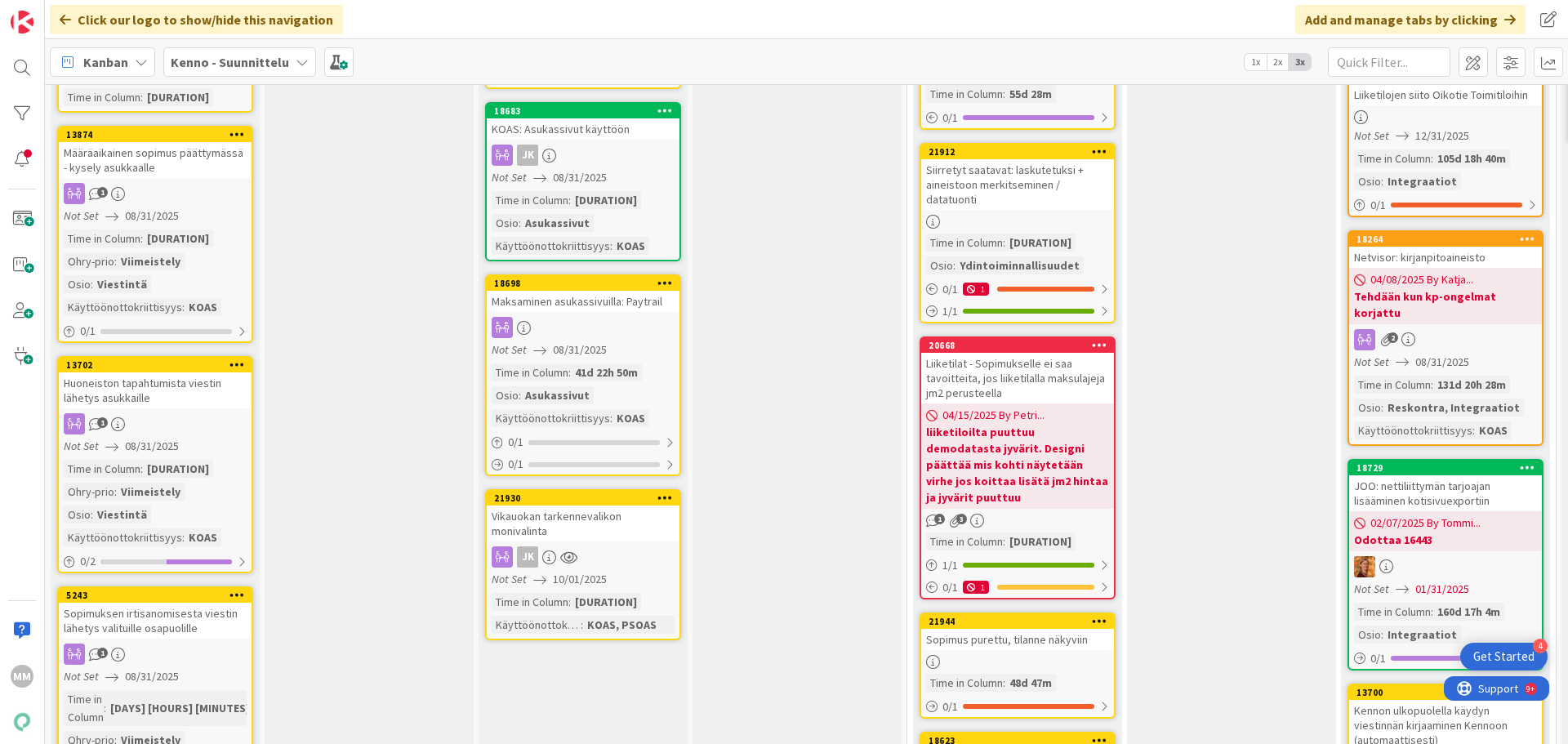 click on "Vikauokan tarkennevalikon monivalinta" at bounding box center (583, 523) 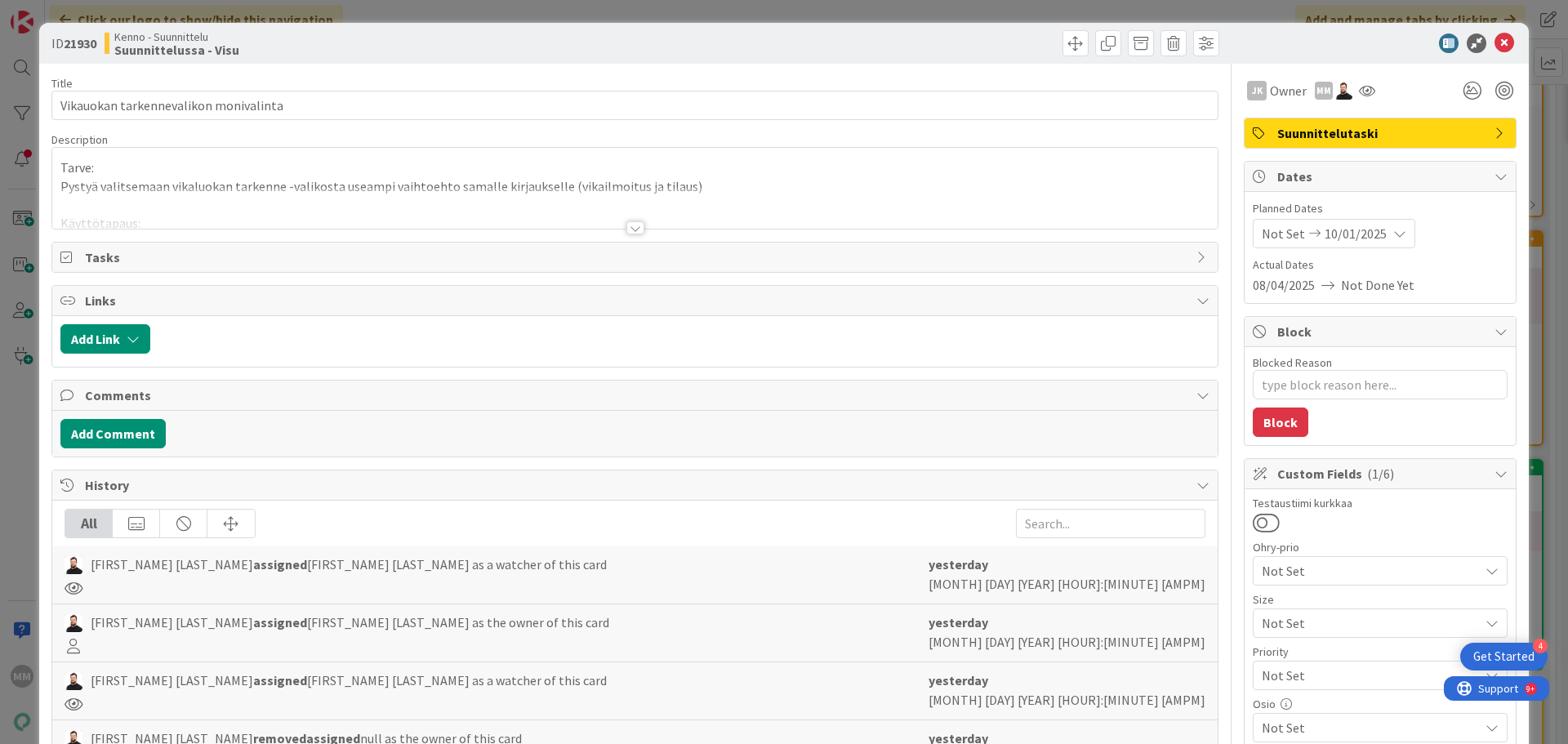 type on "x" 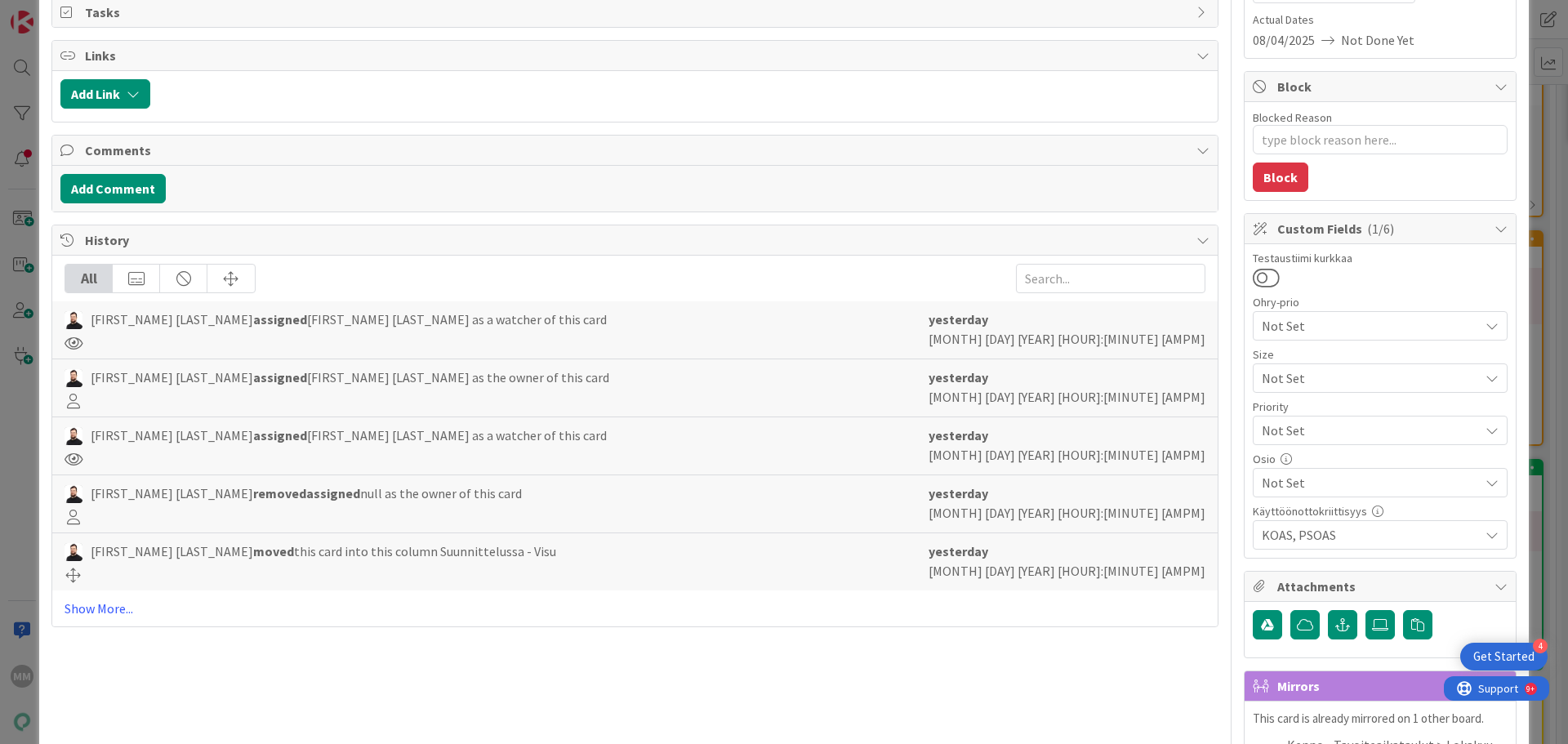 scroll, scrollTop: 0, scrollLeft: 0, axis: both 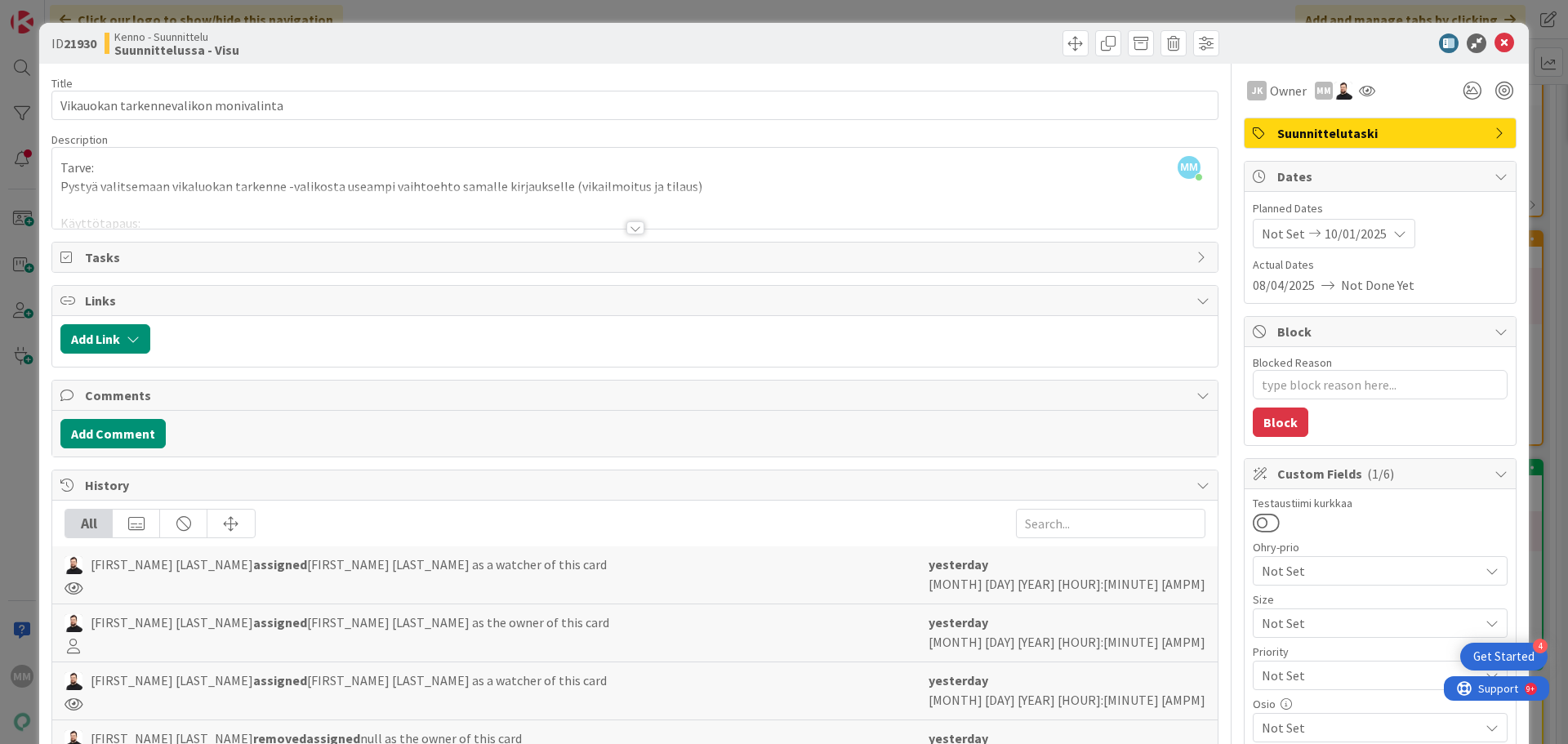 click at bounding box center [635, 228] 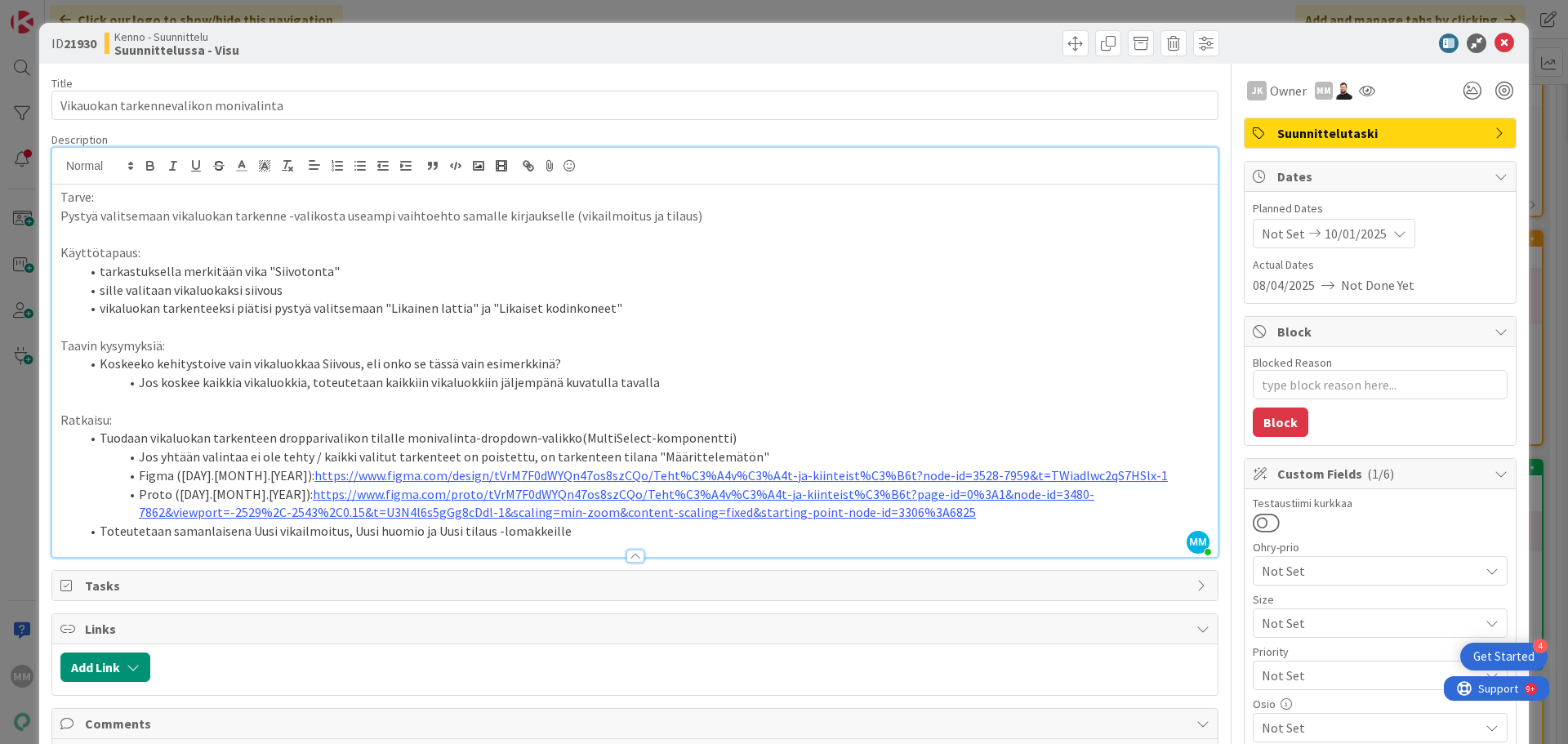 click on "21930" at bounding box center (80, 43) 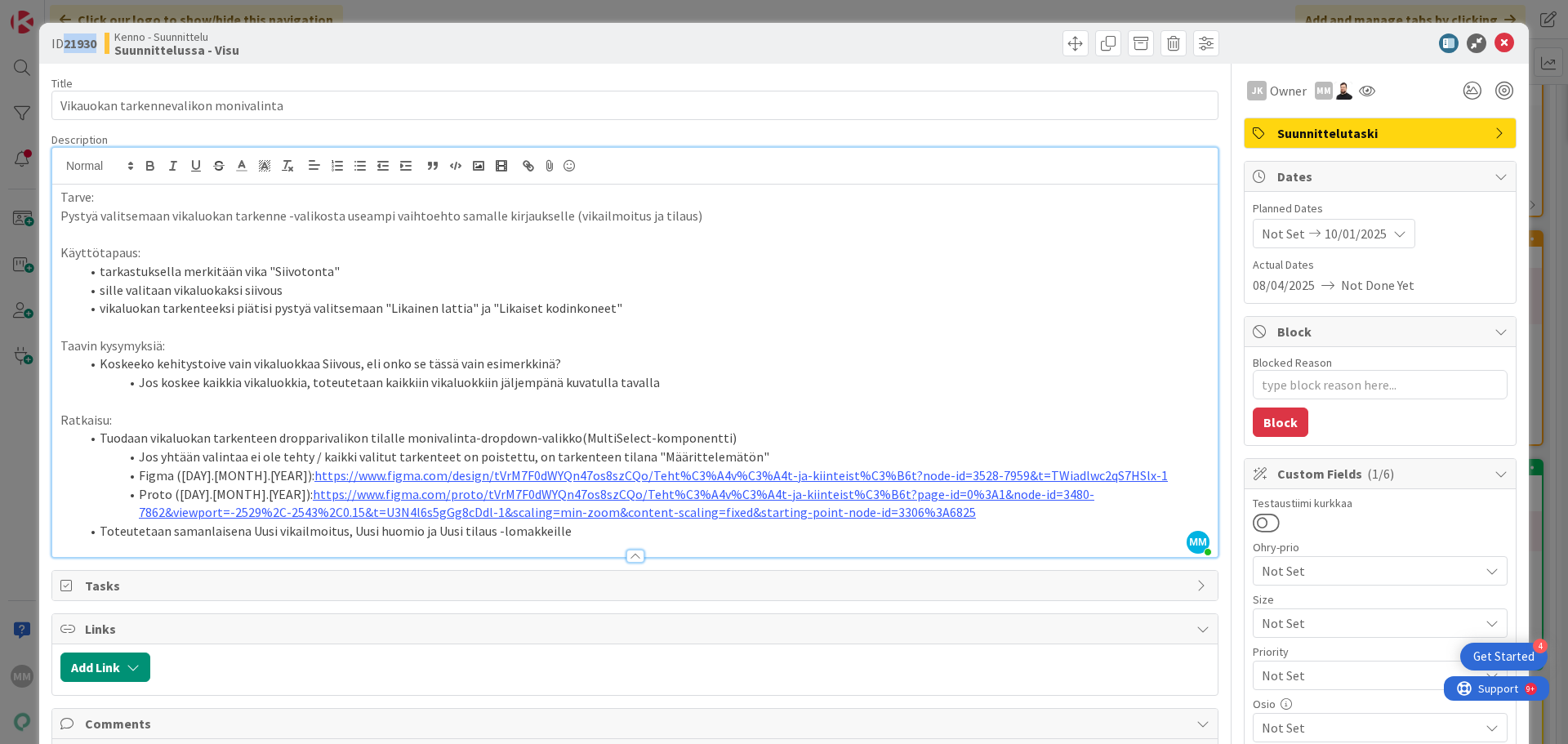 click on "21930" at bounding box center (80, 43) 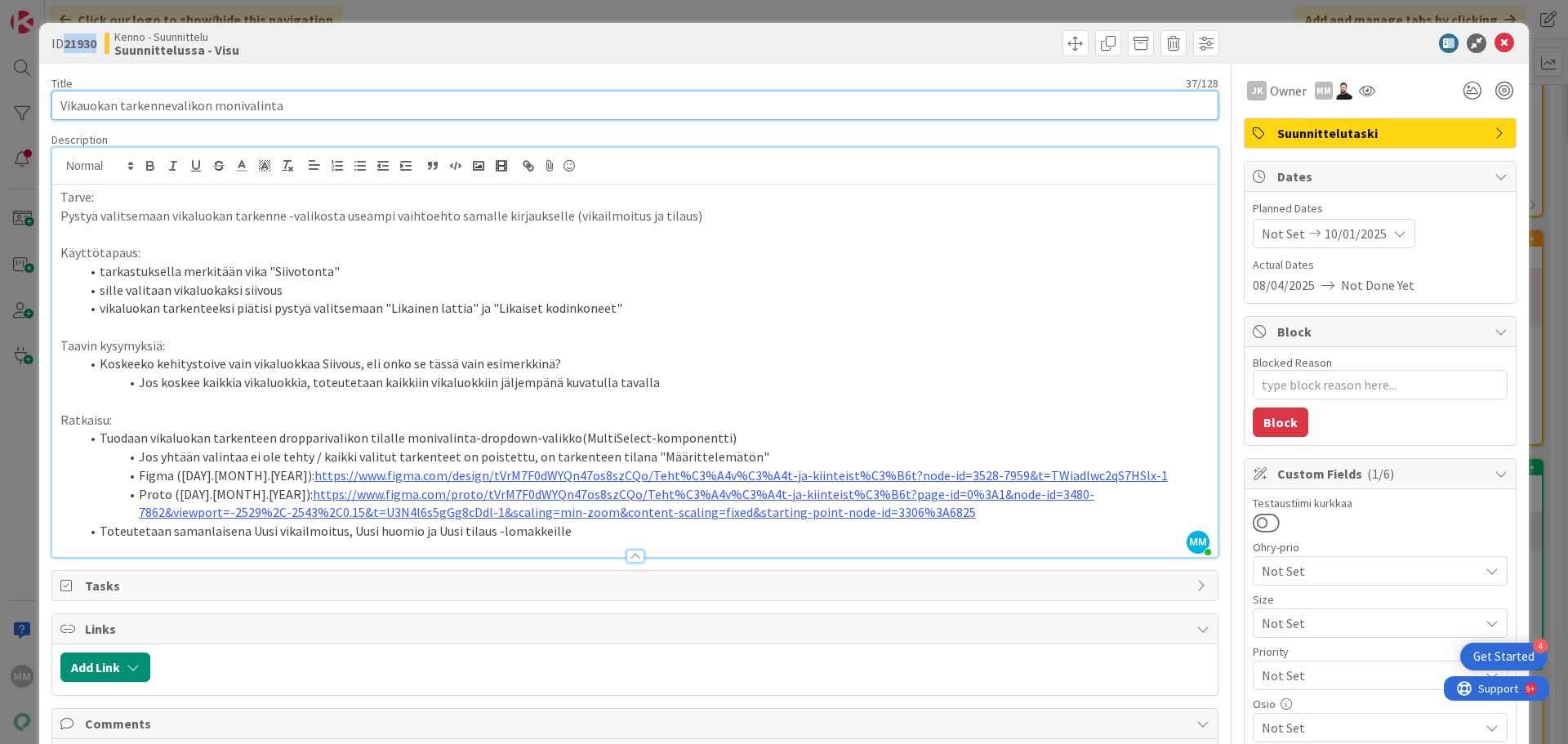 click on "Vikauokan tarkennevalikon monivalinta" at bounding box center (635, 105) 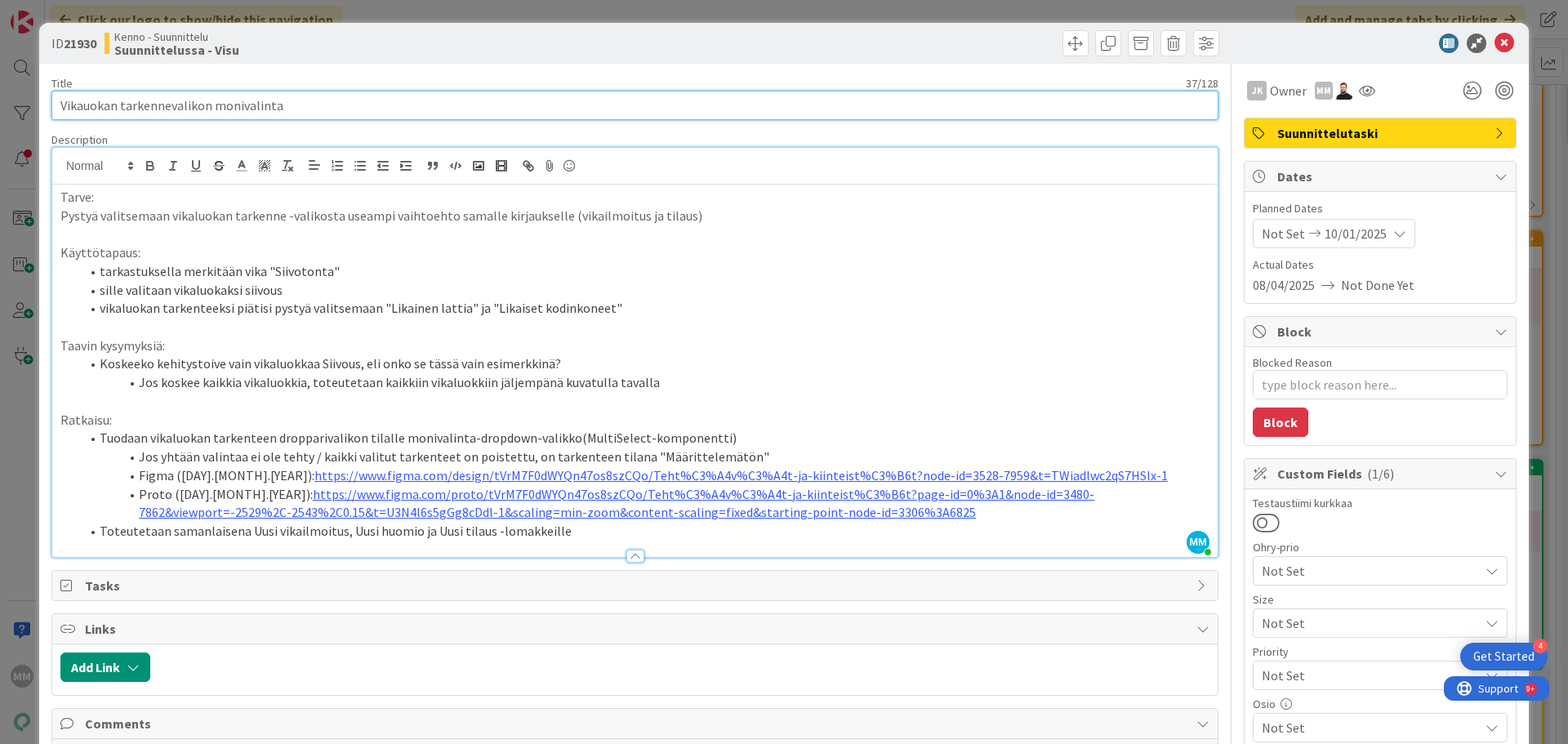 click on "Vikauokan tarkennevalikon monivalinta" at bounding box center (635, 105) 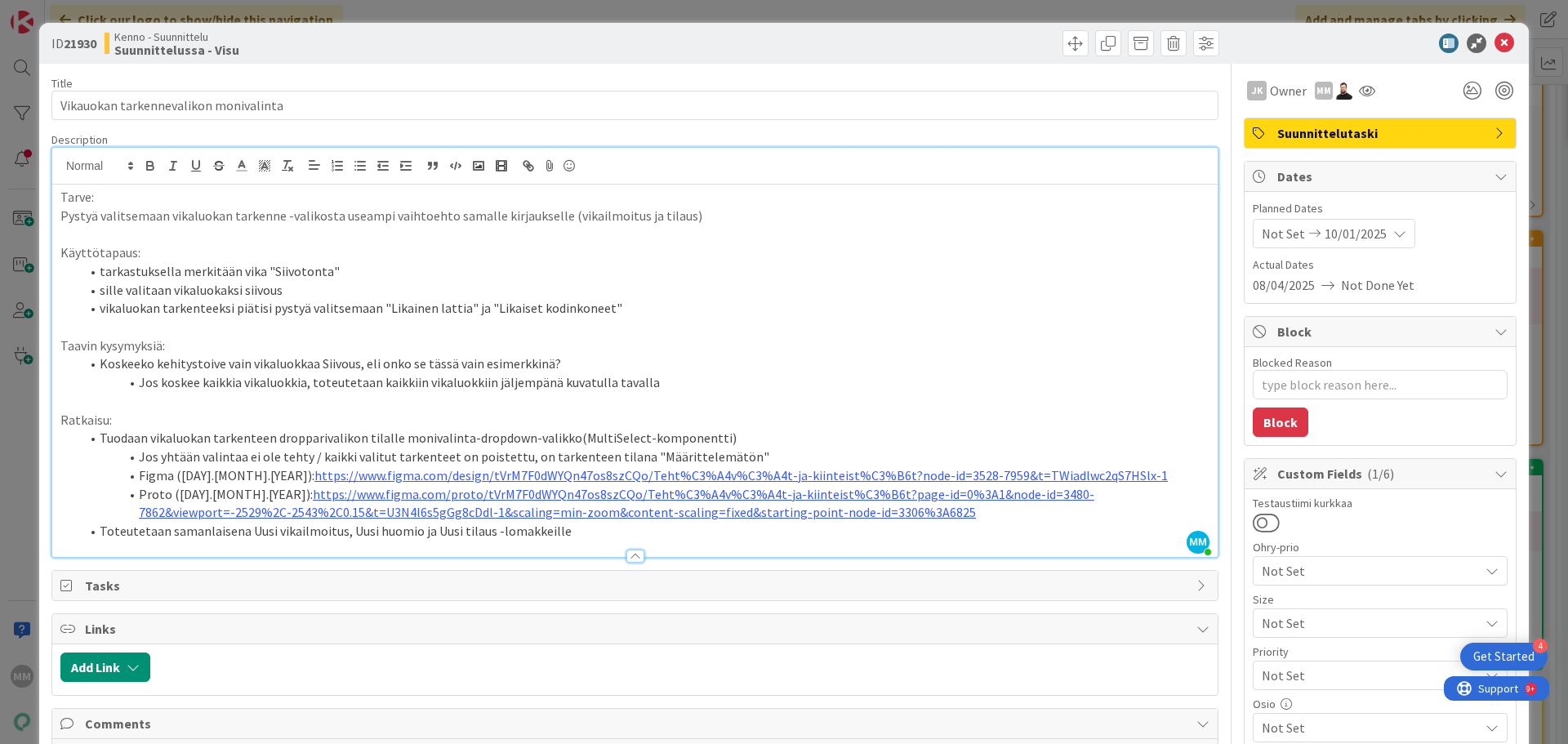 click on "21930" at bounding box center [80, 43] 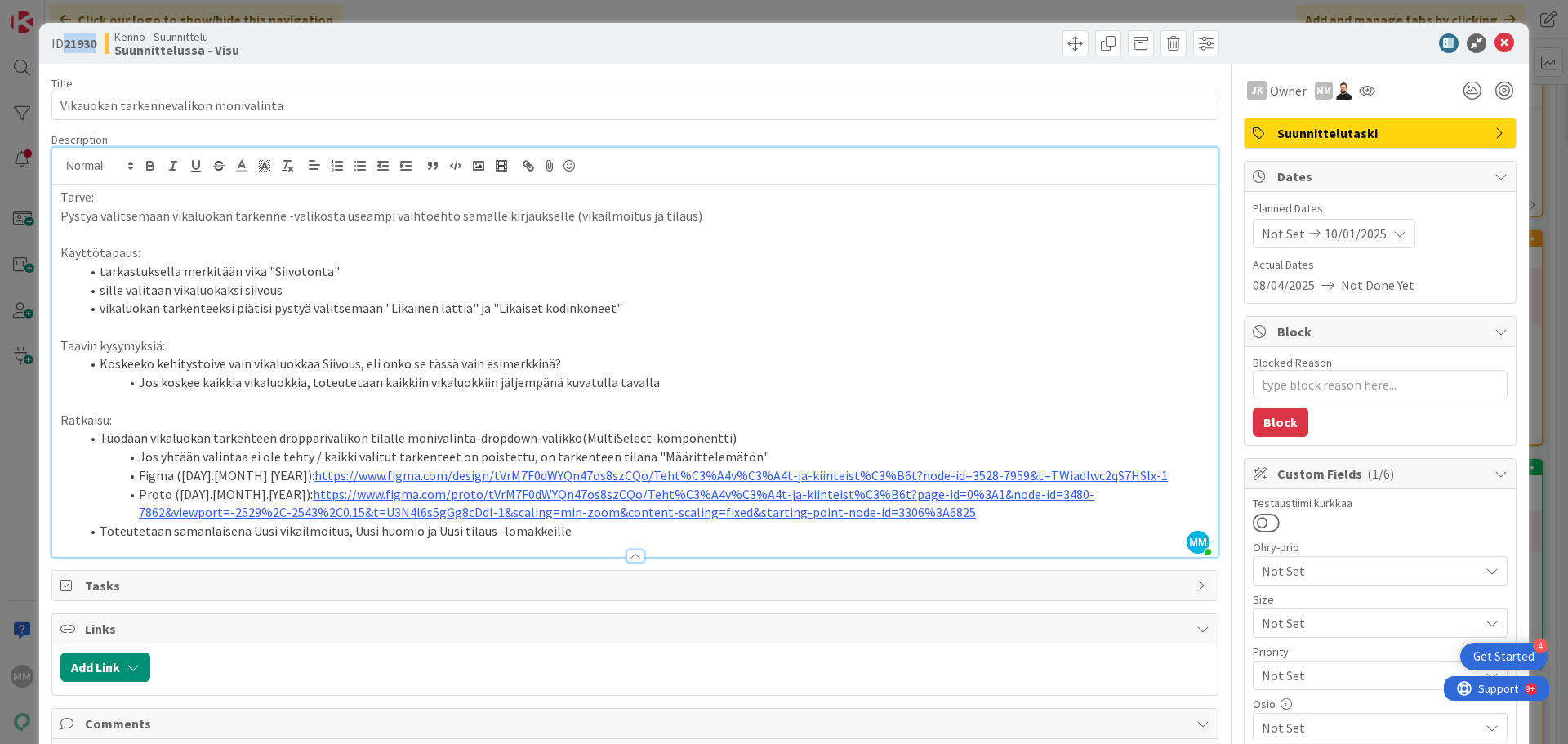 click on "21930" at bounding box center [80, 43] 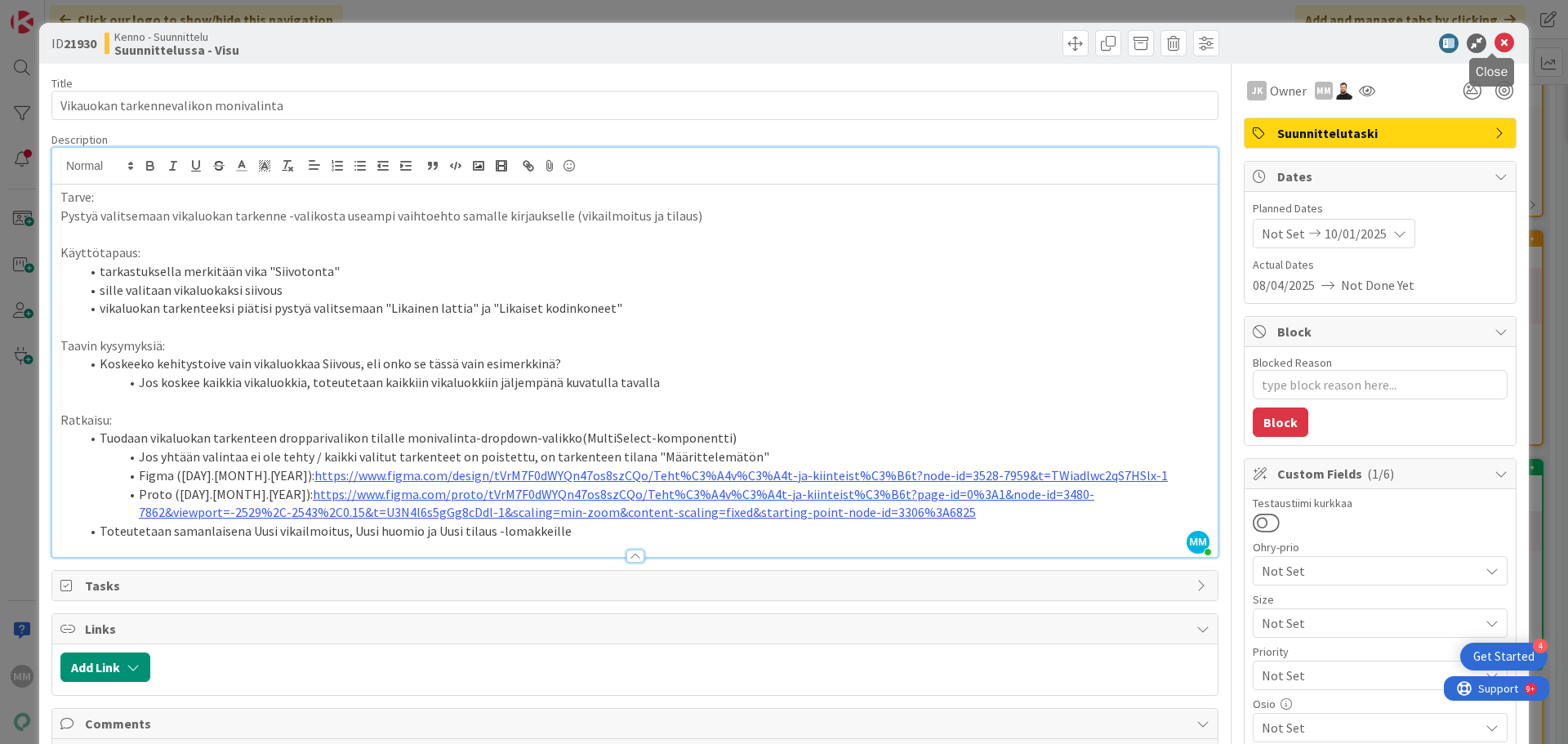 click at bounding box center [1504, 43] 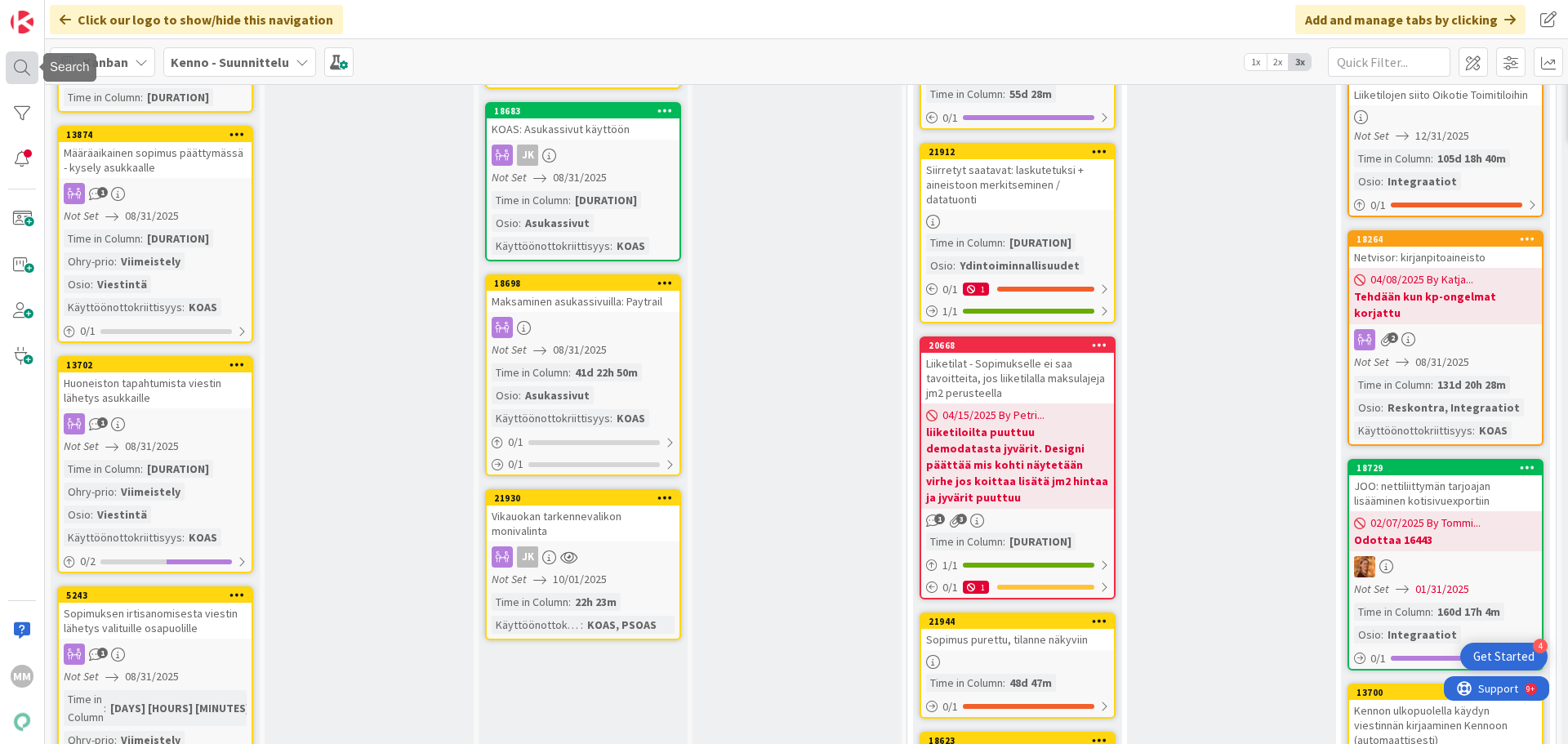 click at bounding box center (22, 68) 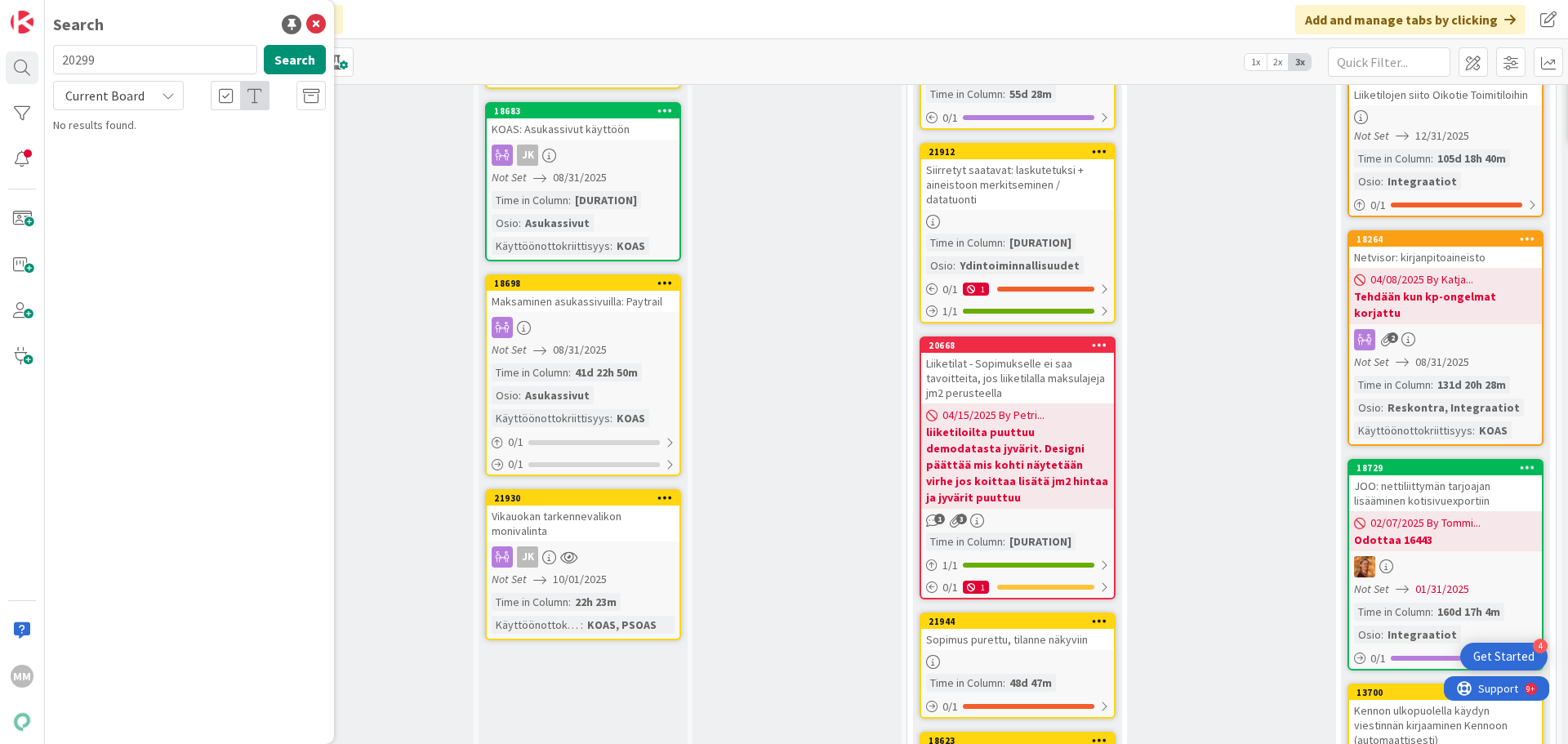 click on "20299" at bounding box center [155, 60] 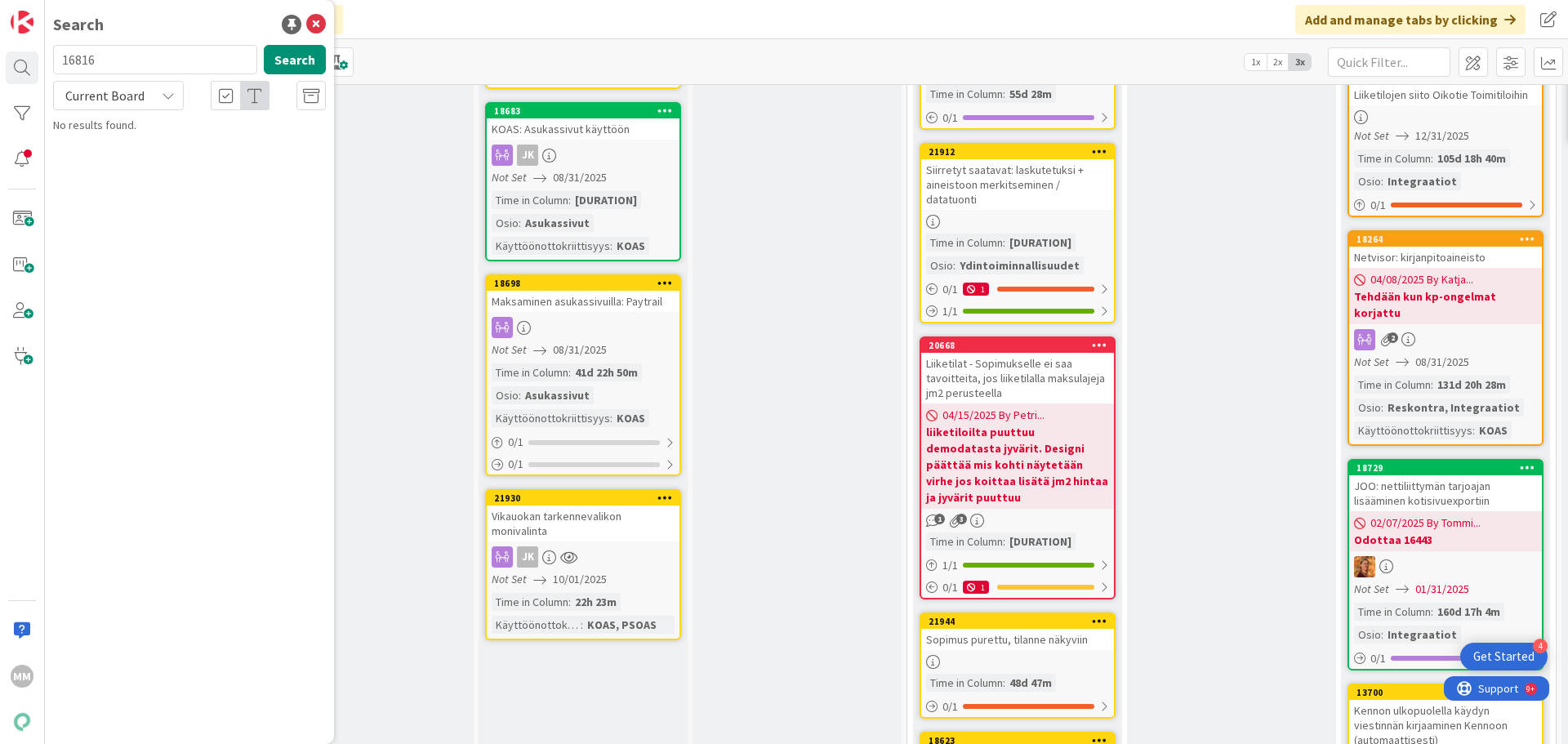 scroll, scrollTop: 0, scrollLeft: 0, axis: both 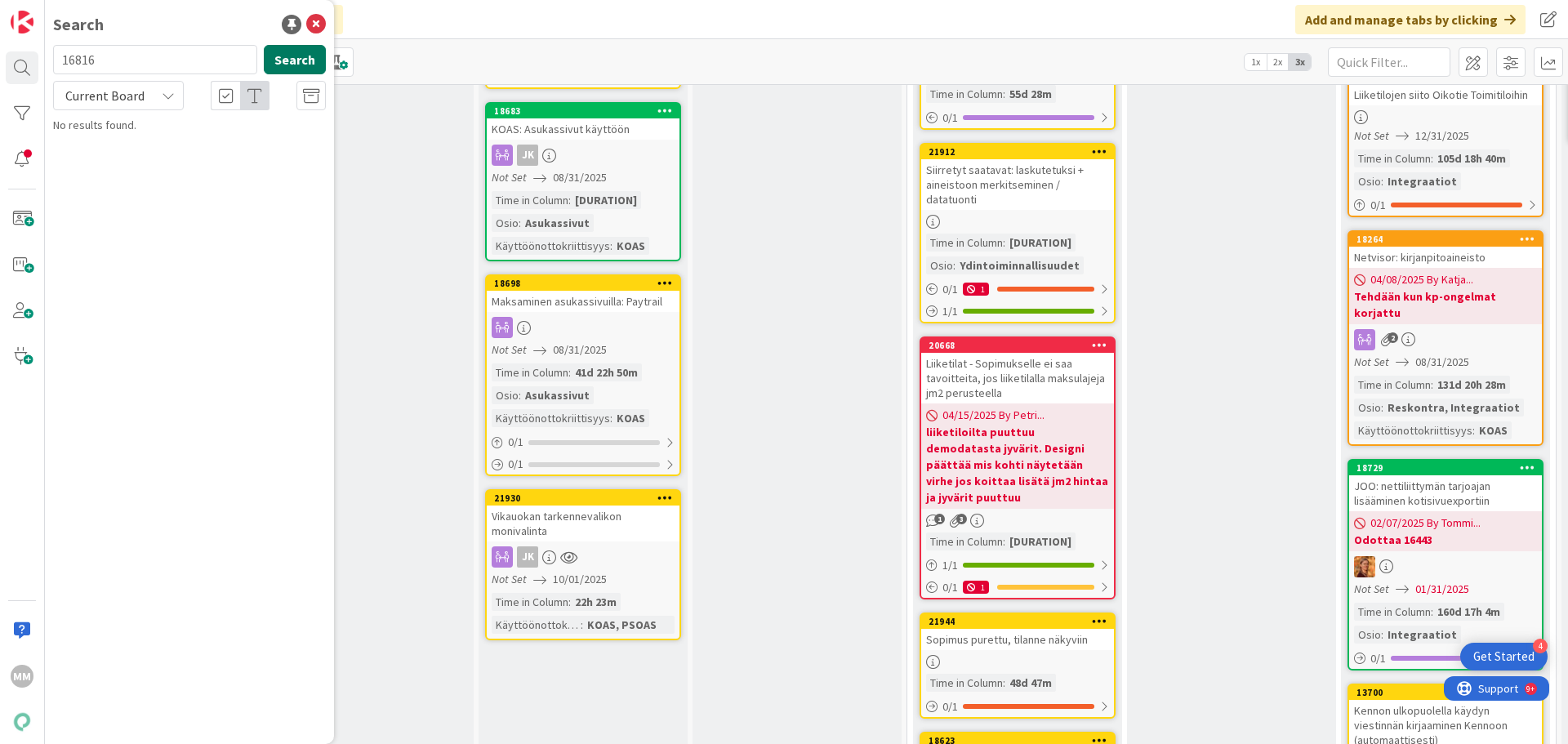 type on "16816" 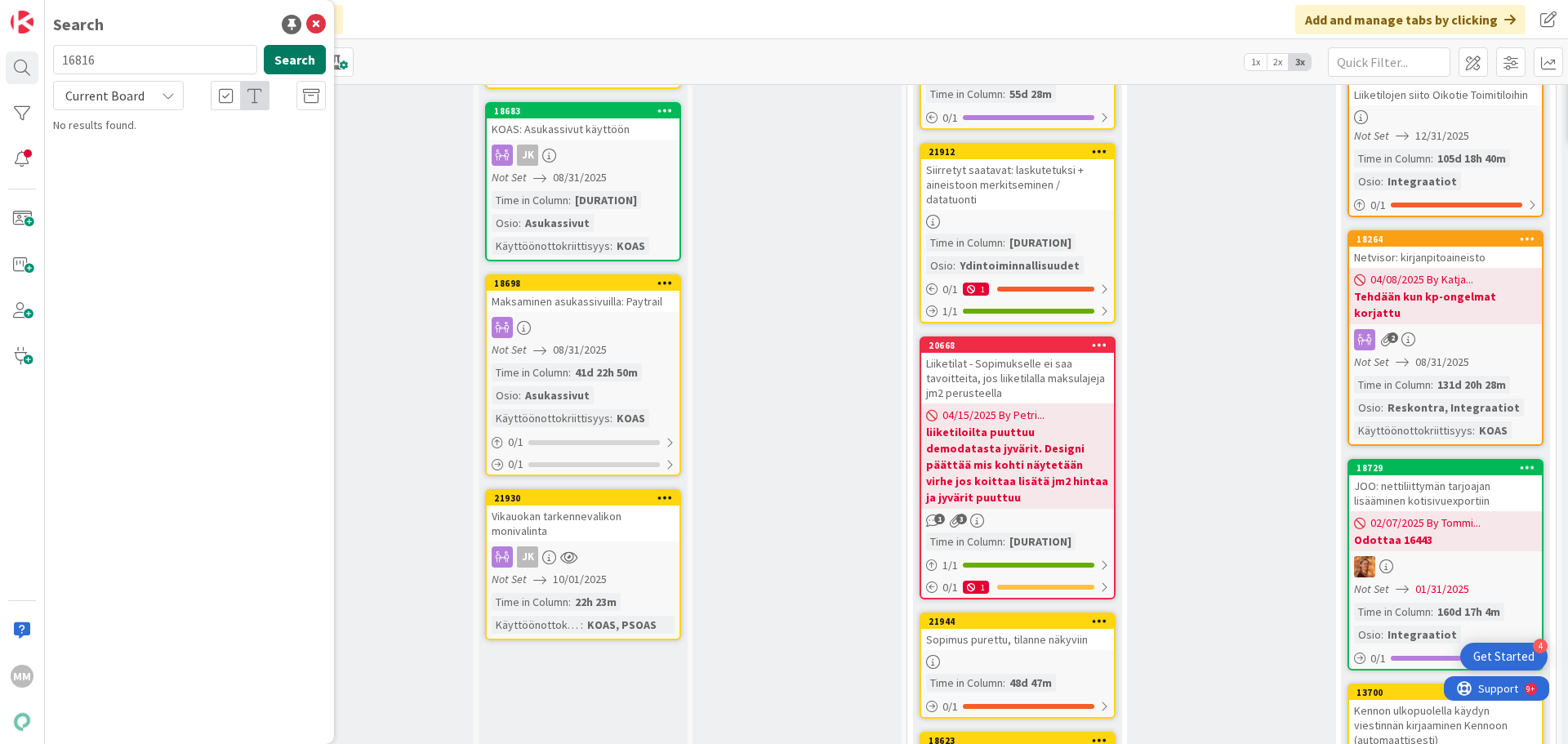 click on "Search" at bounding box center [295, 60] 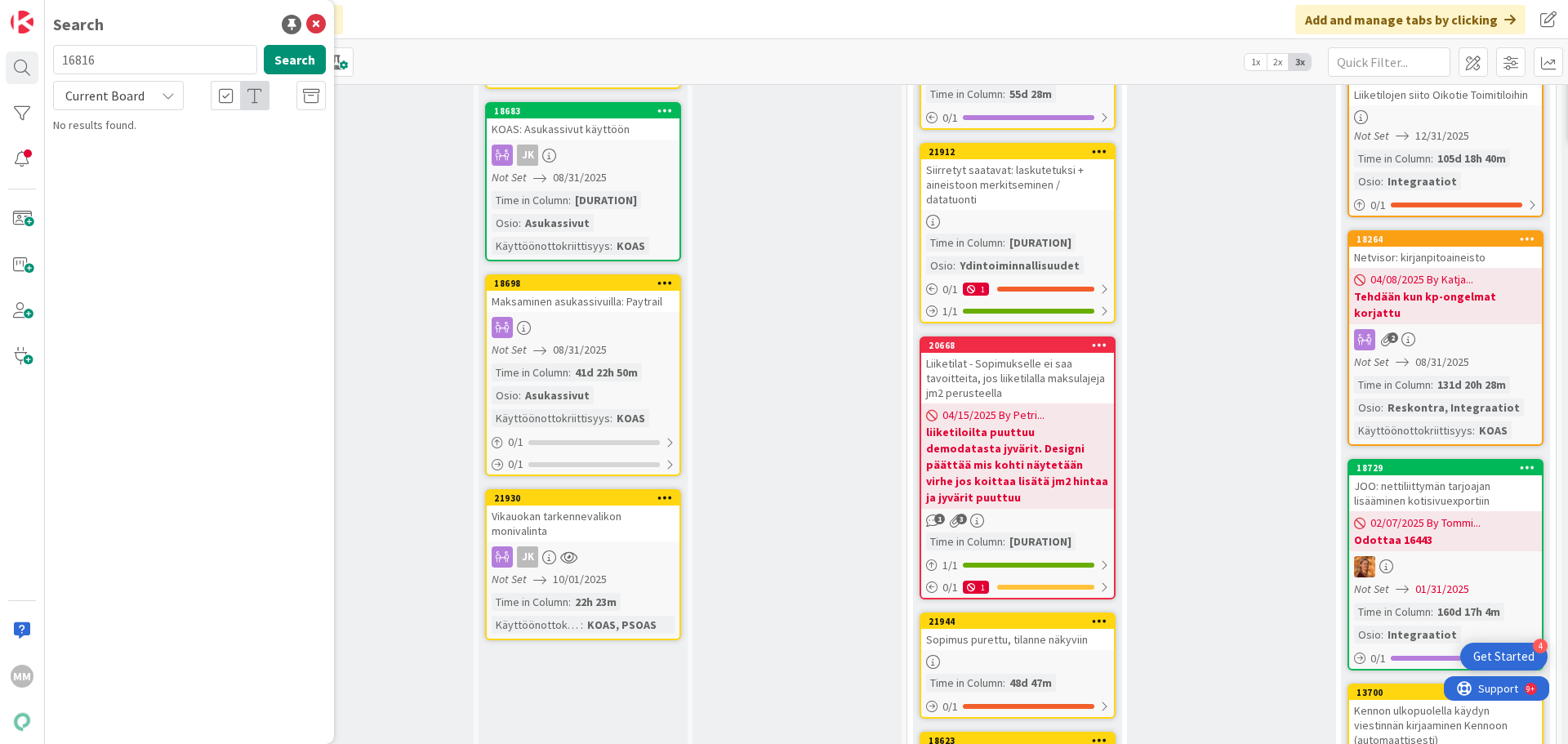 click on "Current Board" at bounding box center (105, 96) 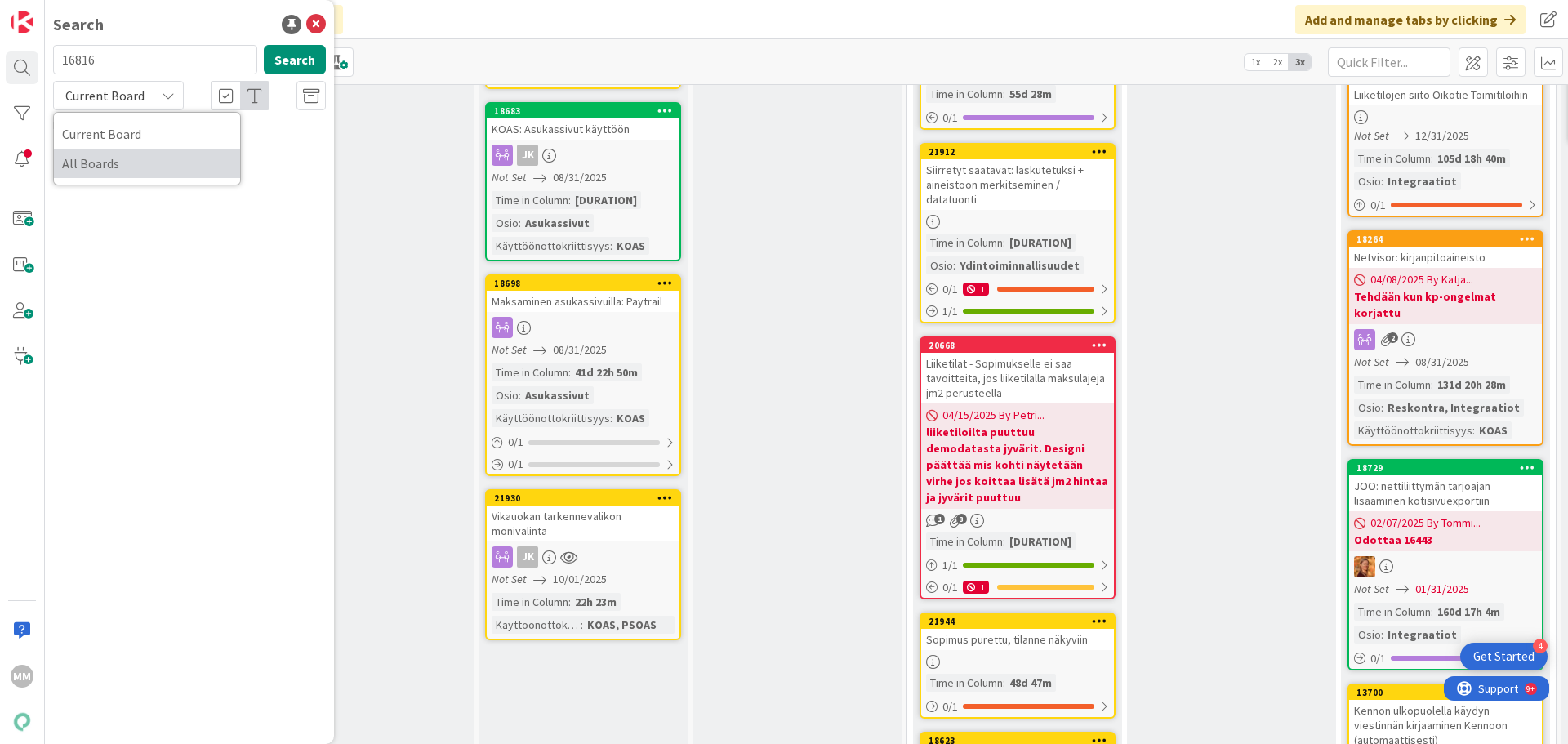 click on "All Boards" at bounding box center (147, 163) 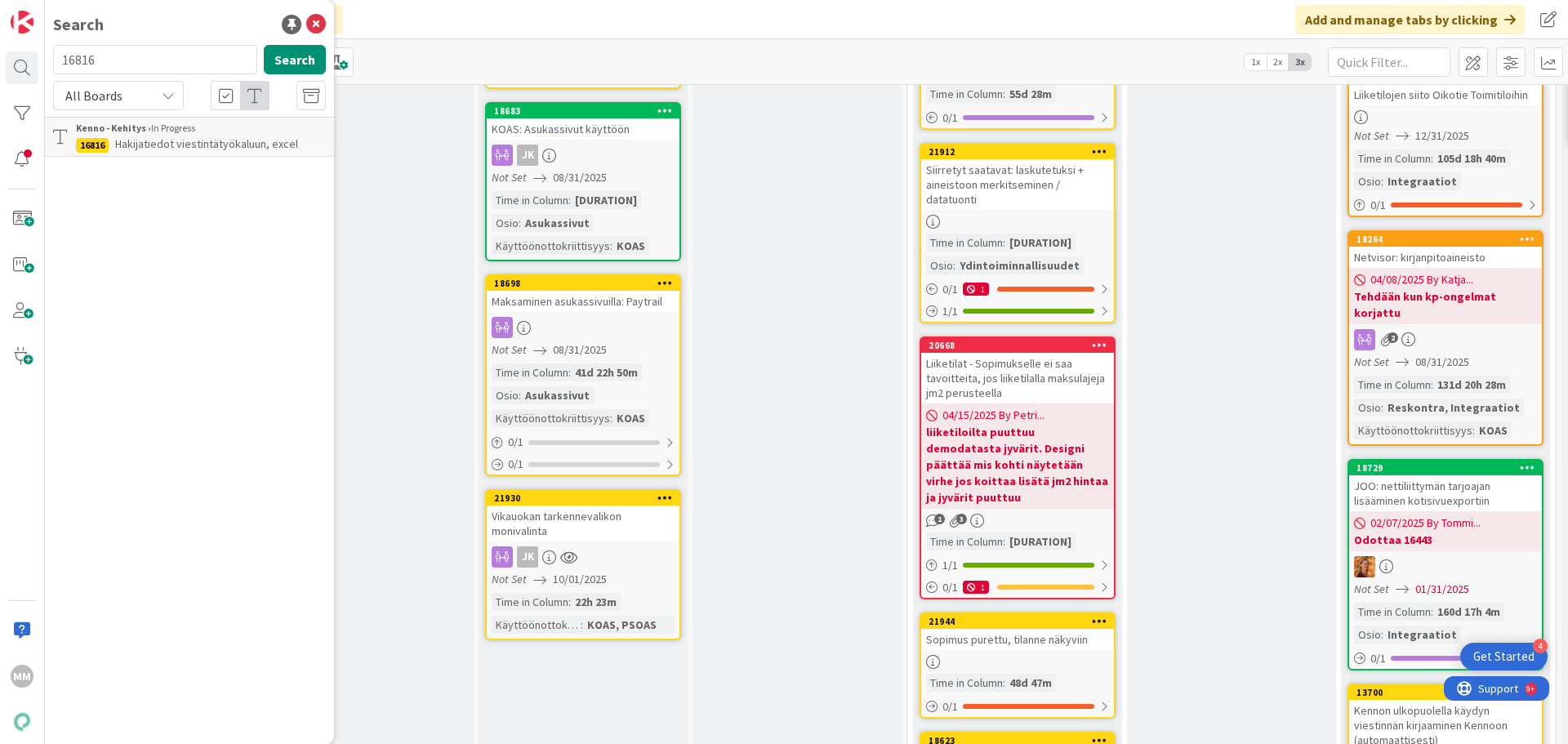 click on "Hakijatiedot viestintätyökaluun, excel" at bounding box center [207, 144] 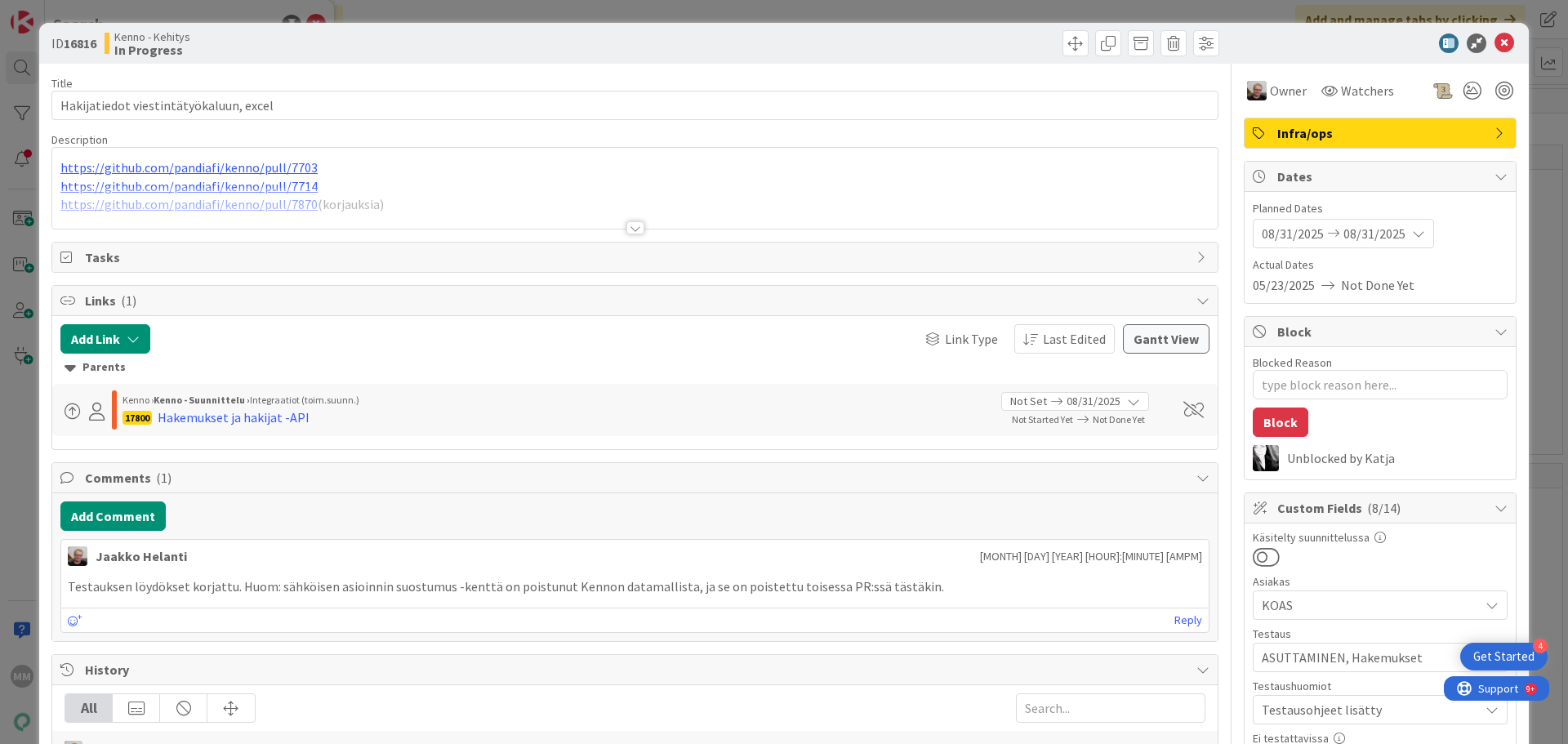 scroll, scrollTop: 0, scrollLeft: 0, axis: both 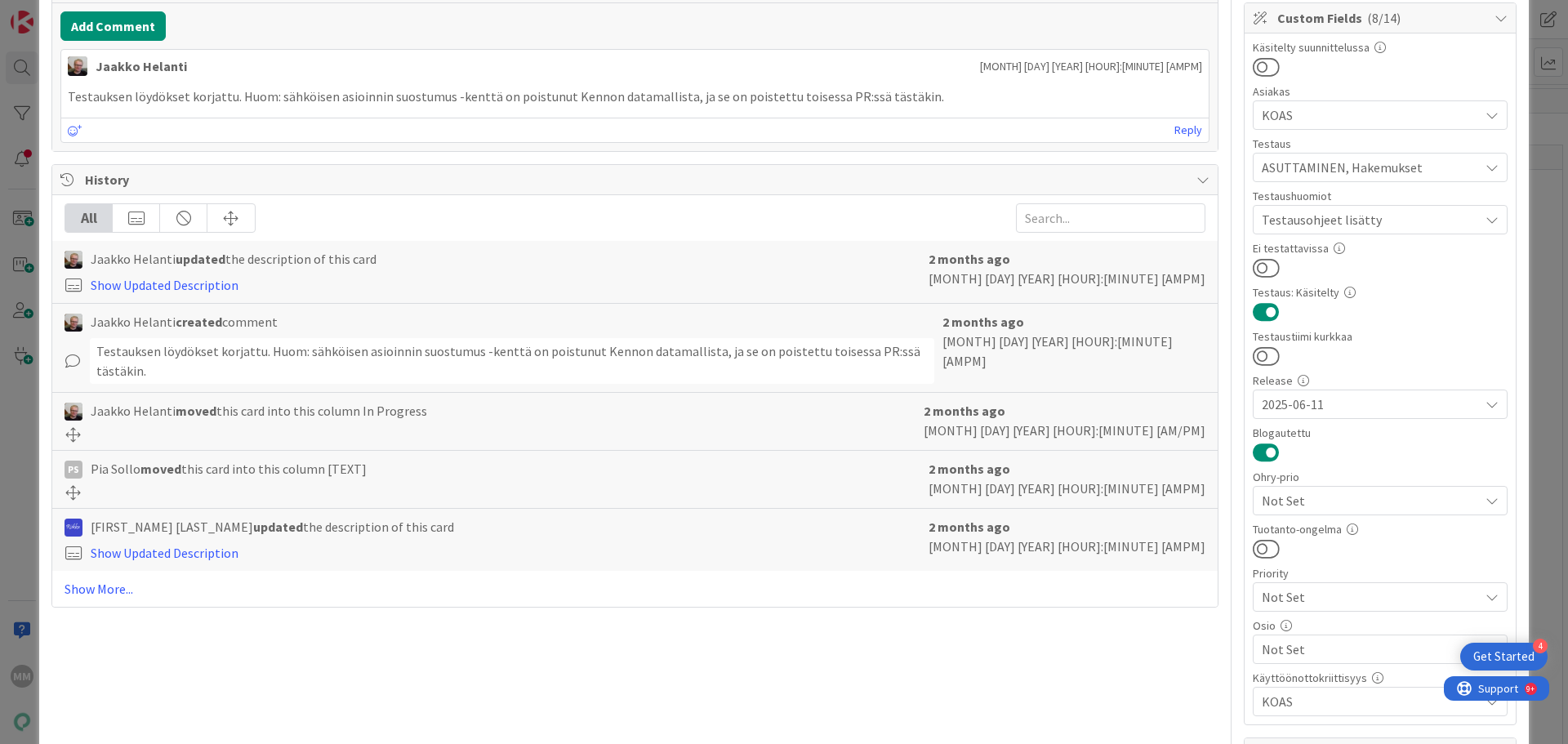 type on "x" 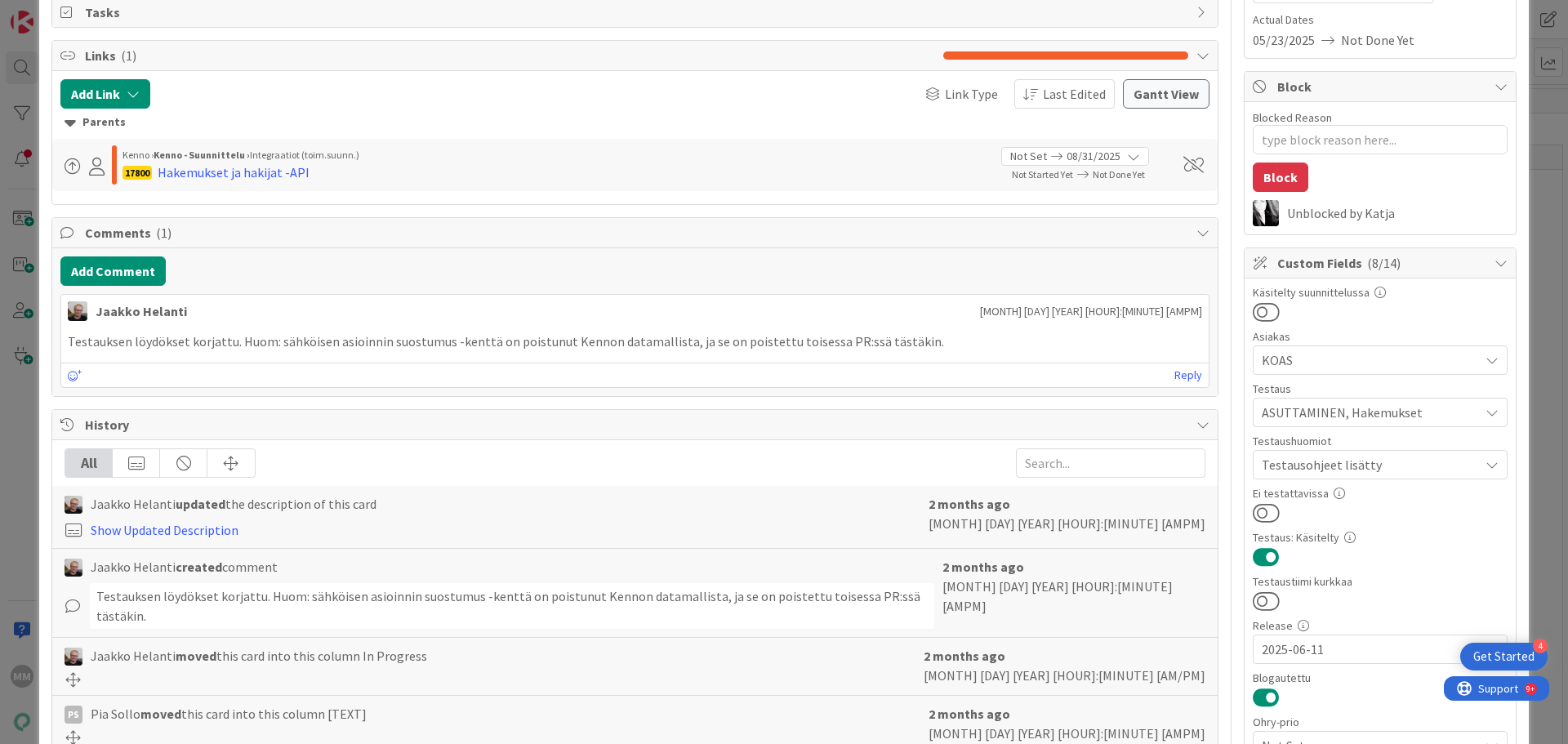 scroll, scrollTop: 0, scrollLeft: 0, axis: both 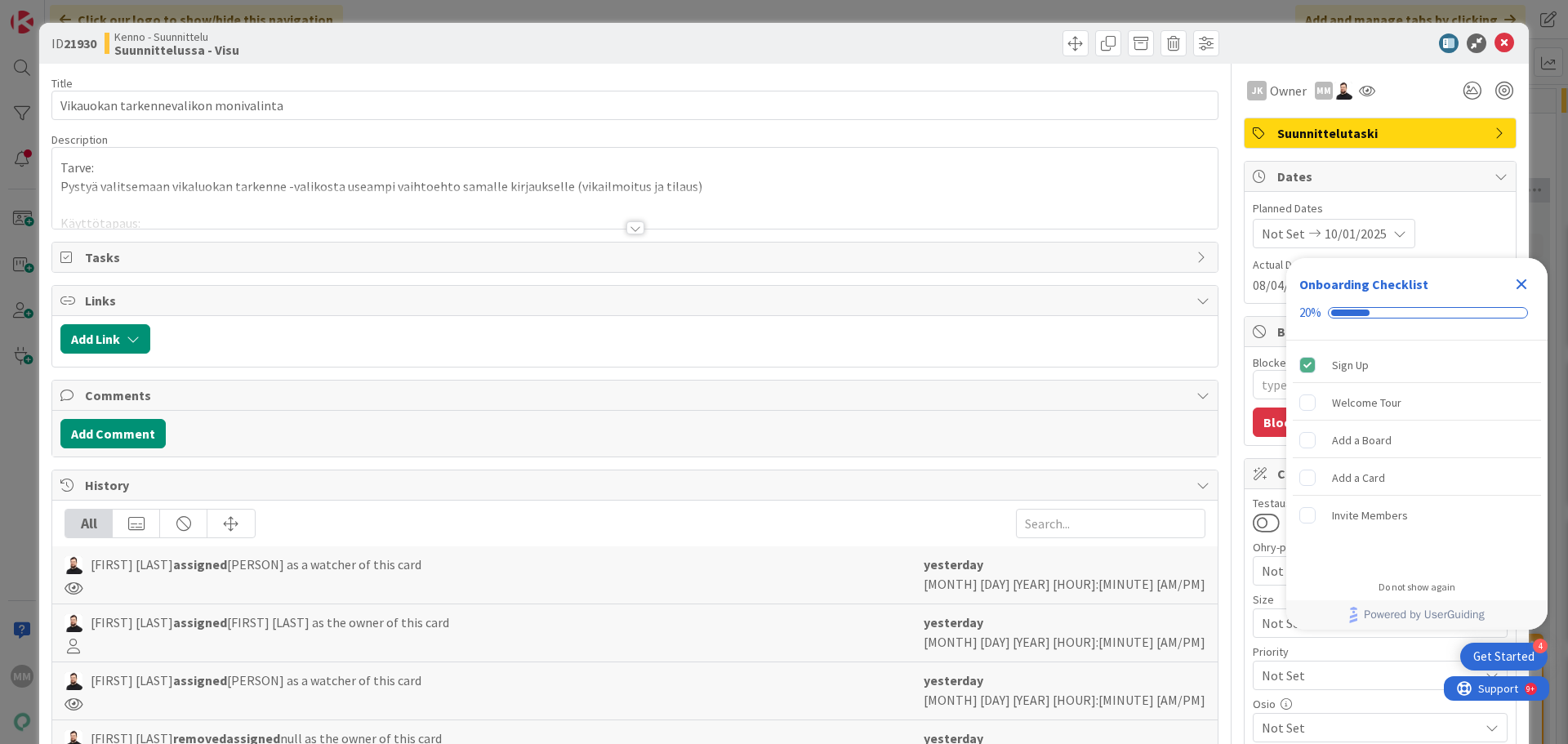 type on "x" 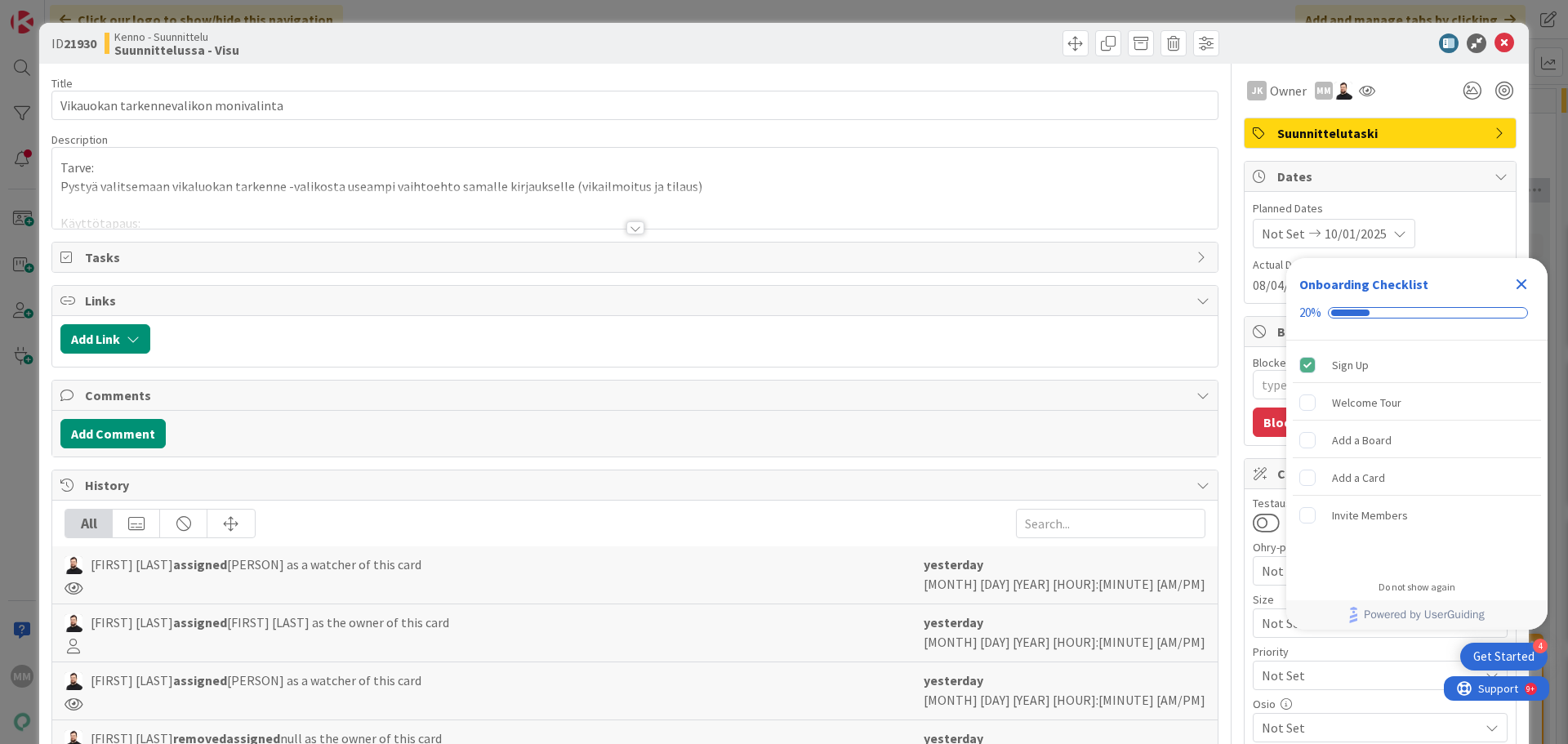 click 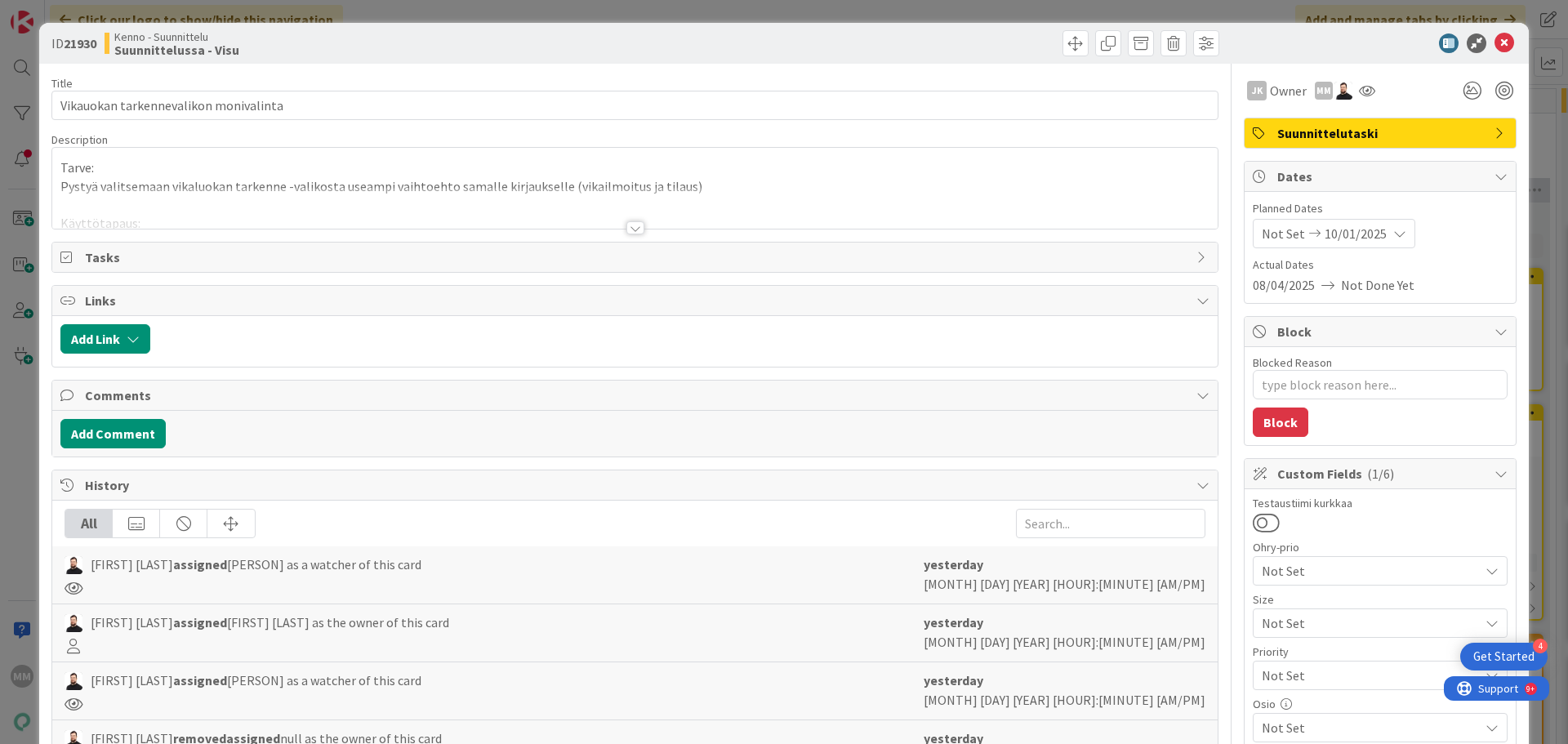 scroll, scrollTop: 0, scrollLeft: 0, axis: both 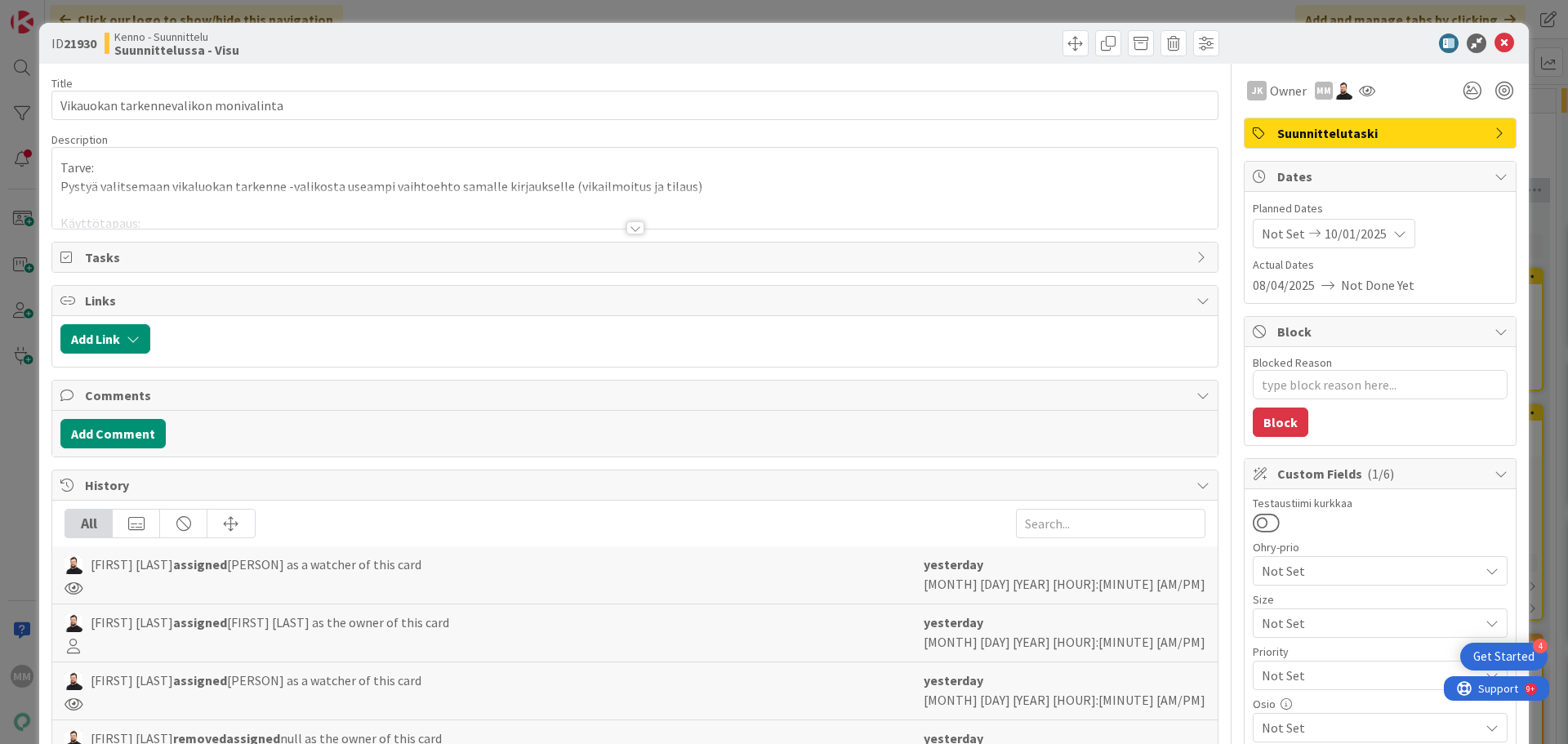 click at bounding box center (635, 228) 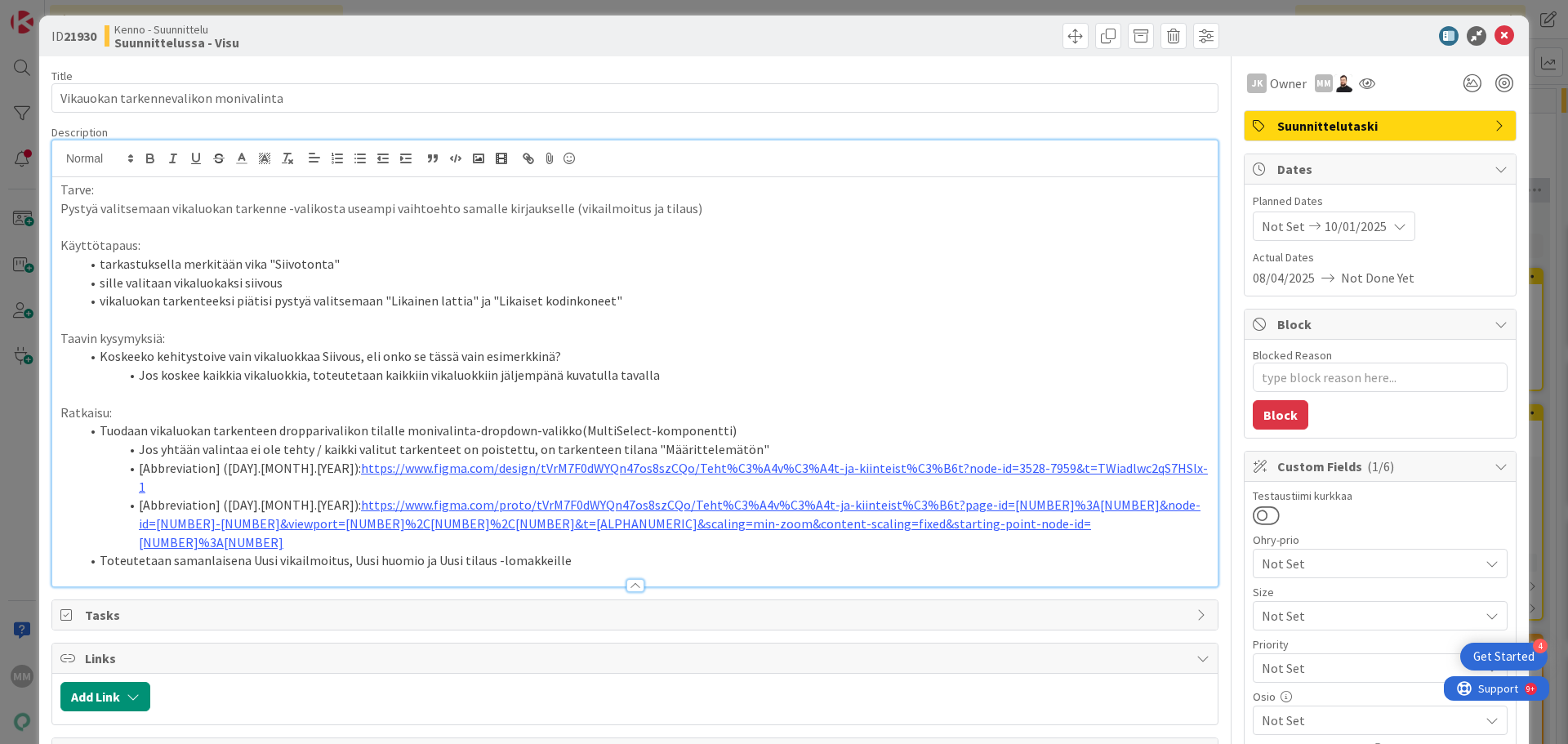 scroll, scrollTop: 0, scrollLeft: 0, axis: both 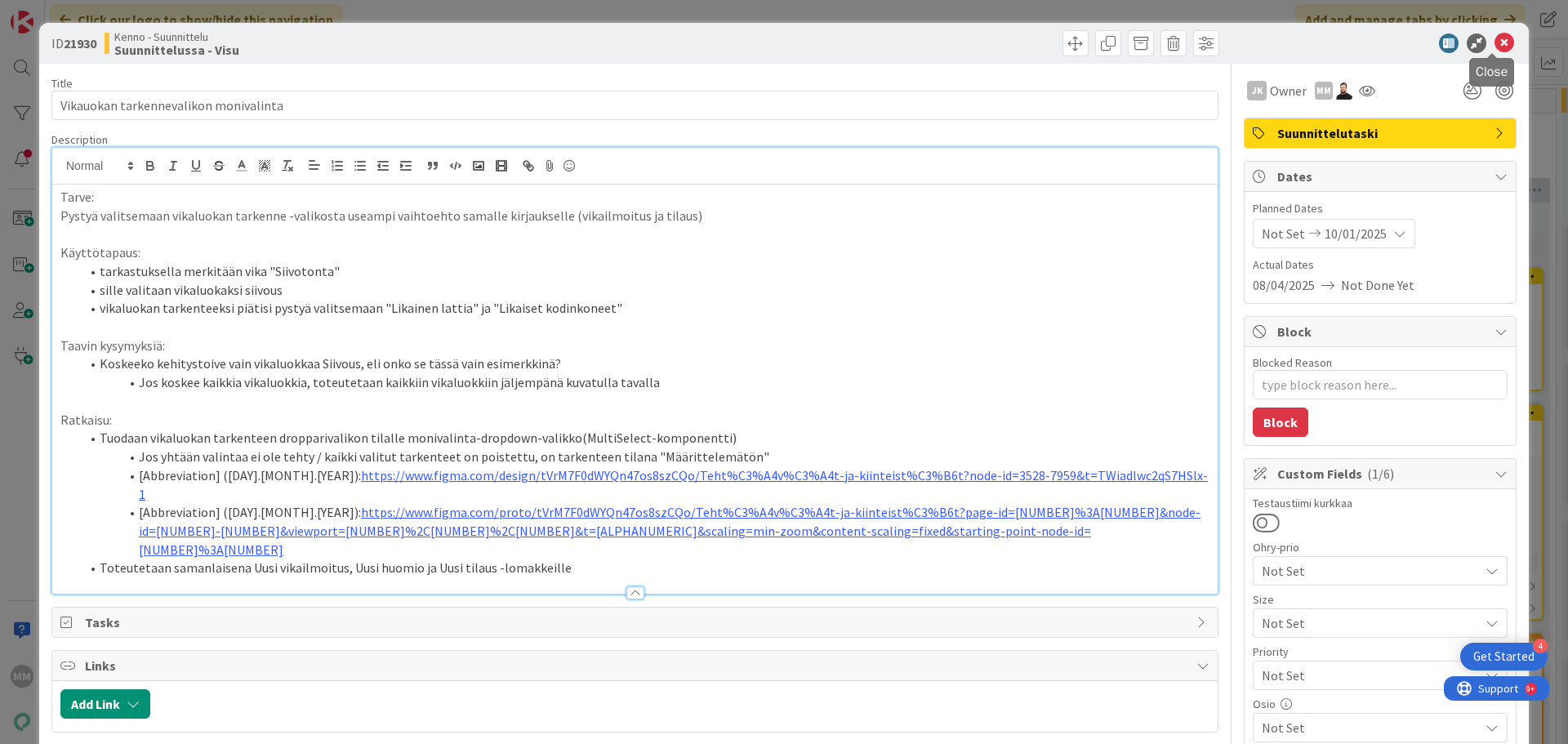 click at bounding box center [1504, 43] 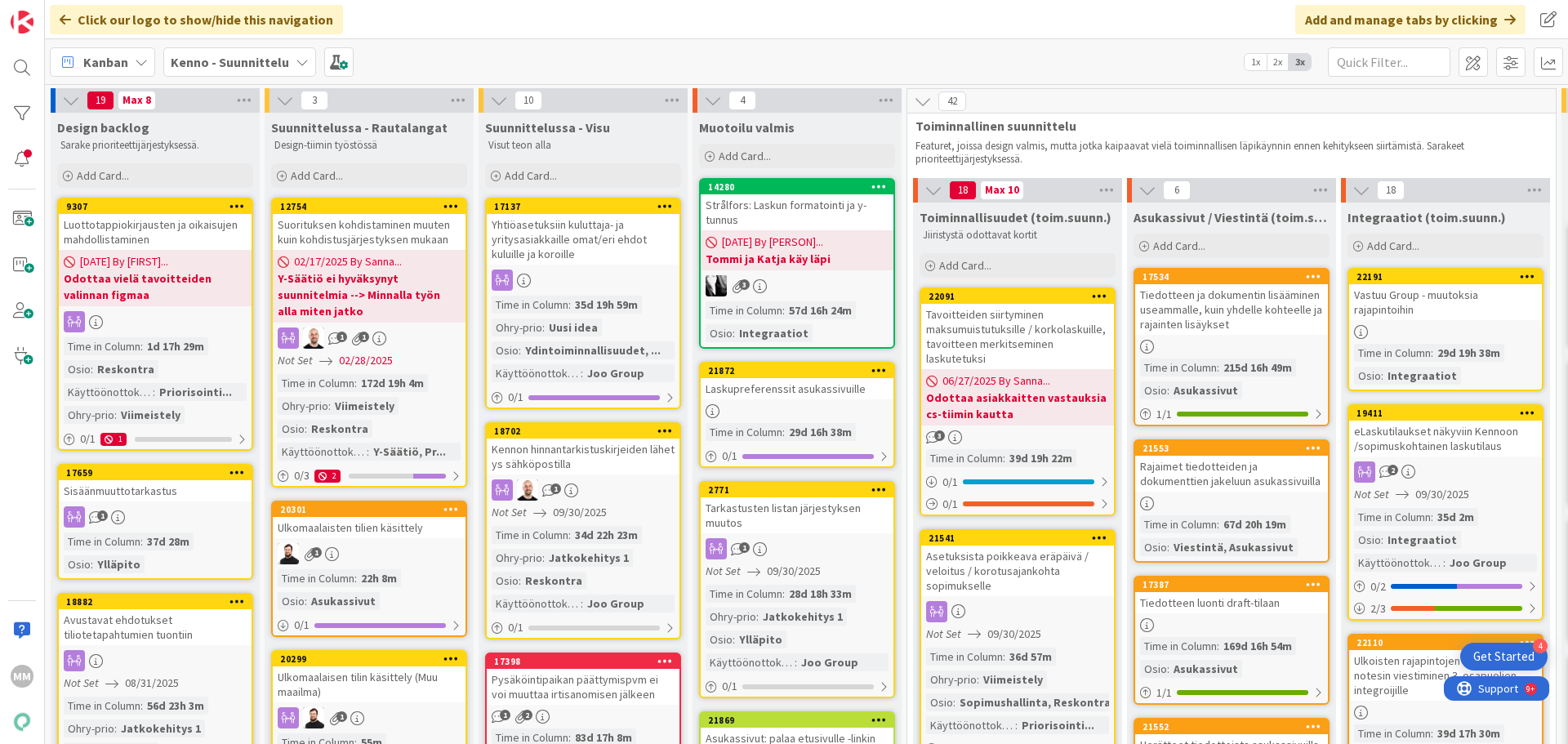 scroll, scrollTop: 0, scrollLeft: 0, axis: both 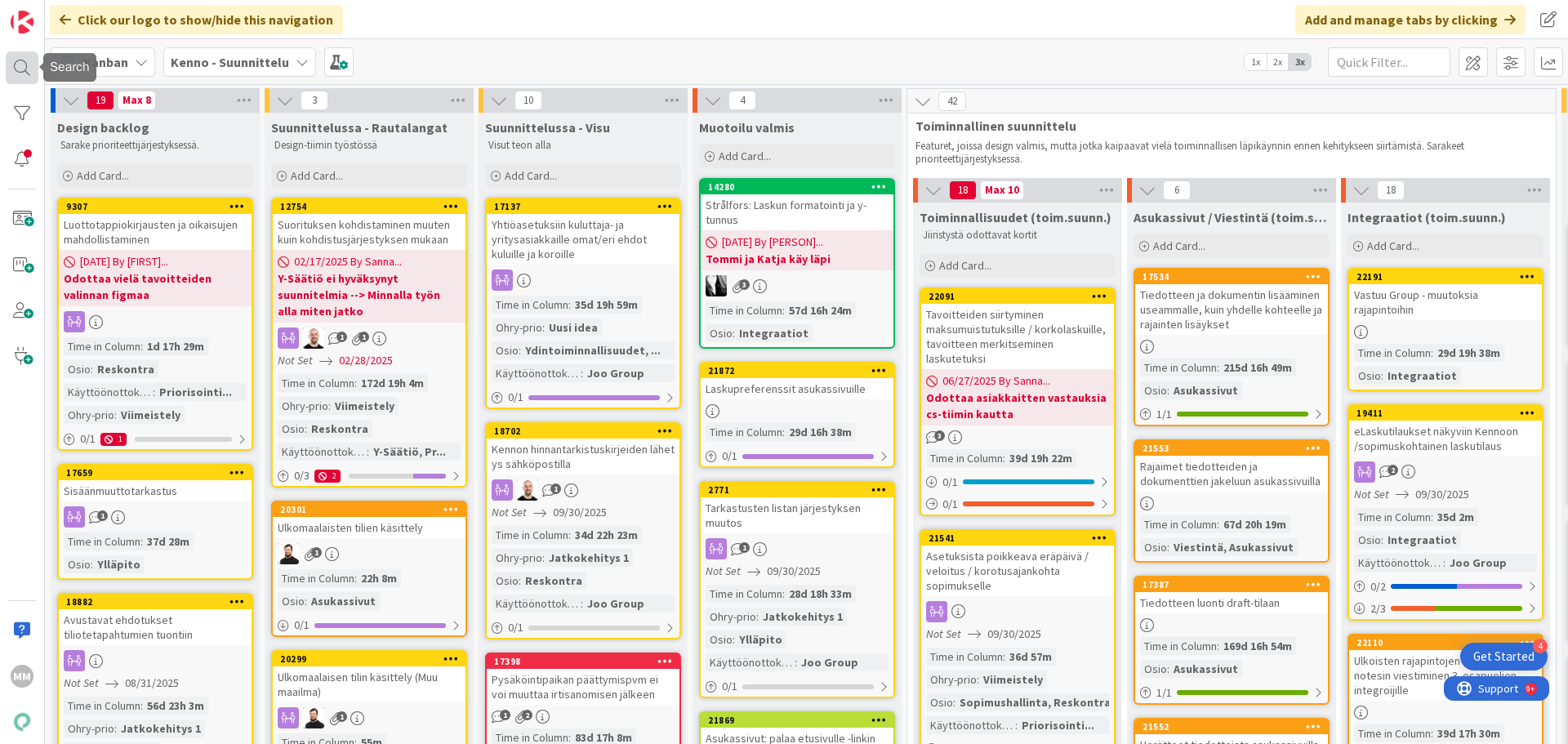 click at bounding box center [22, 68] 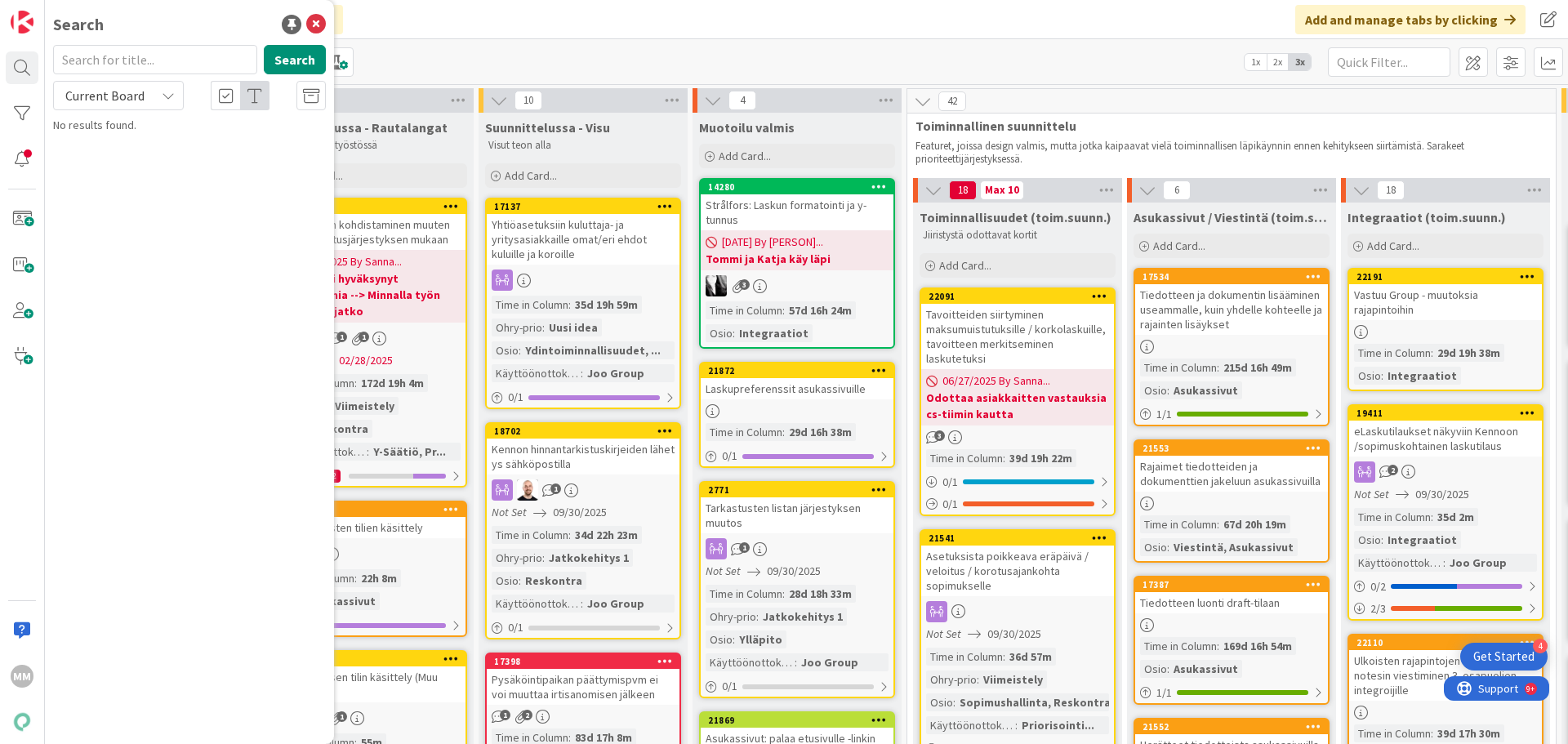 click at bounding box center (155, 60) 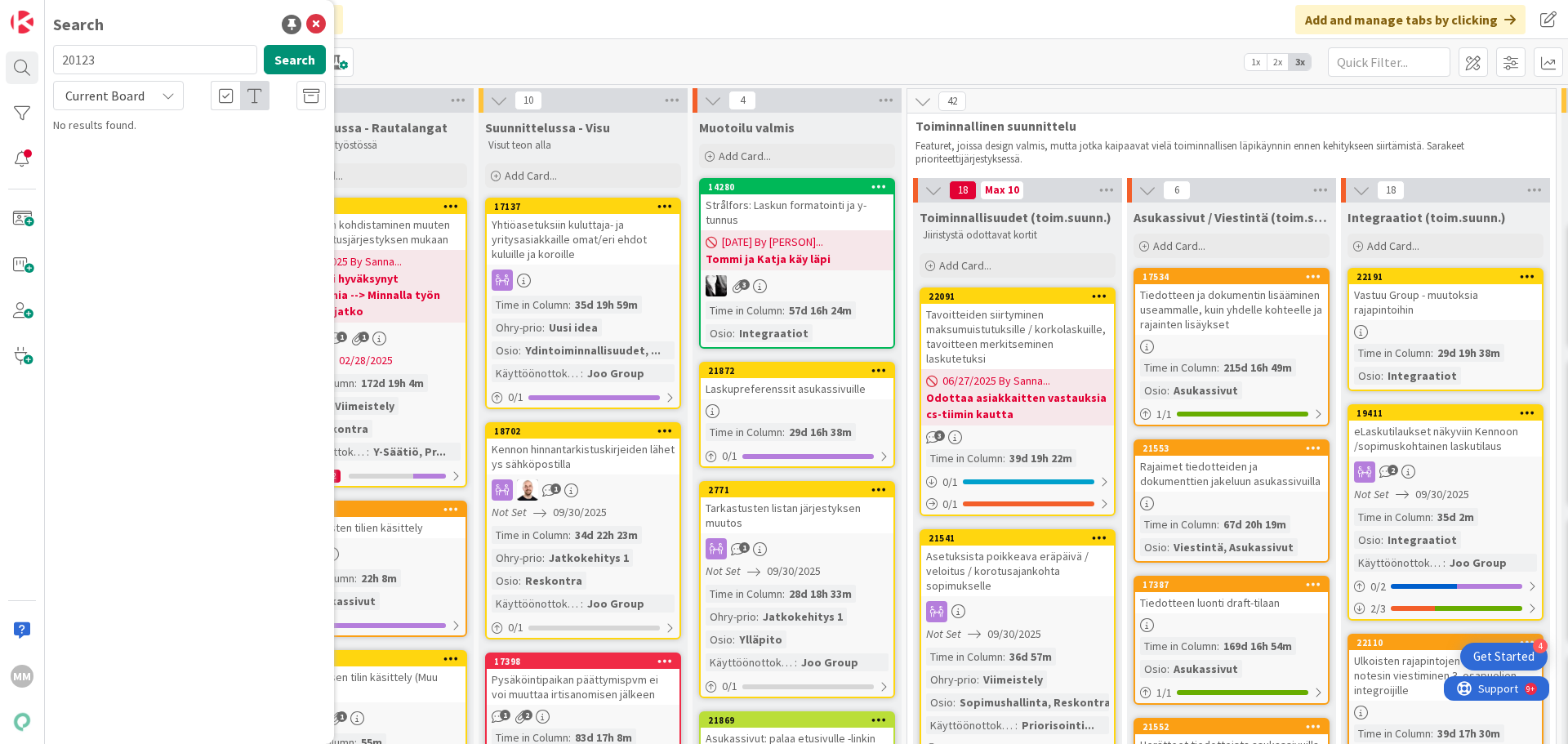 type on "20123" 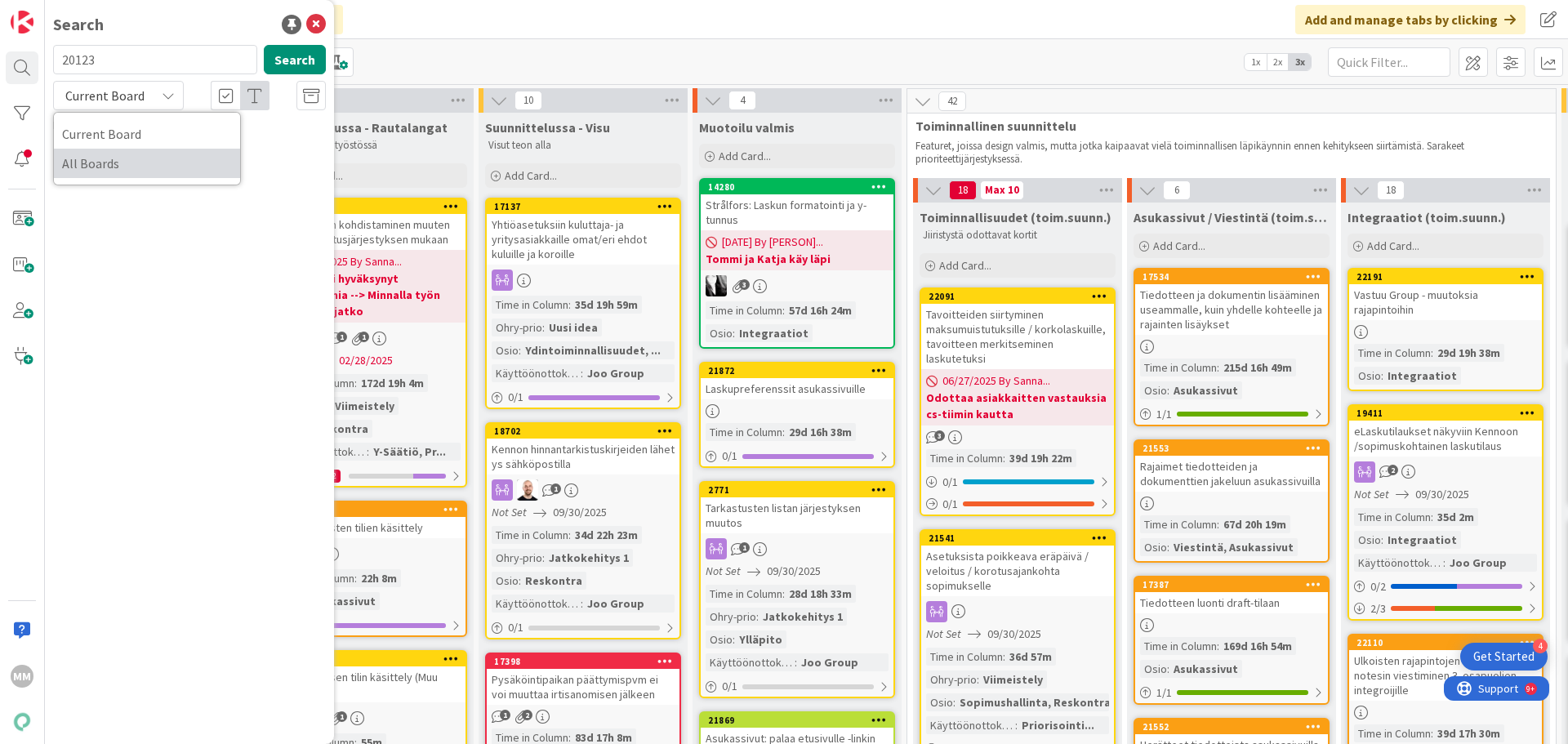 click on "All Boards" at bounding box center [147, 163] 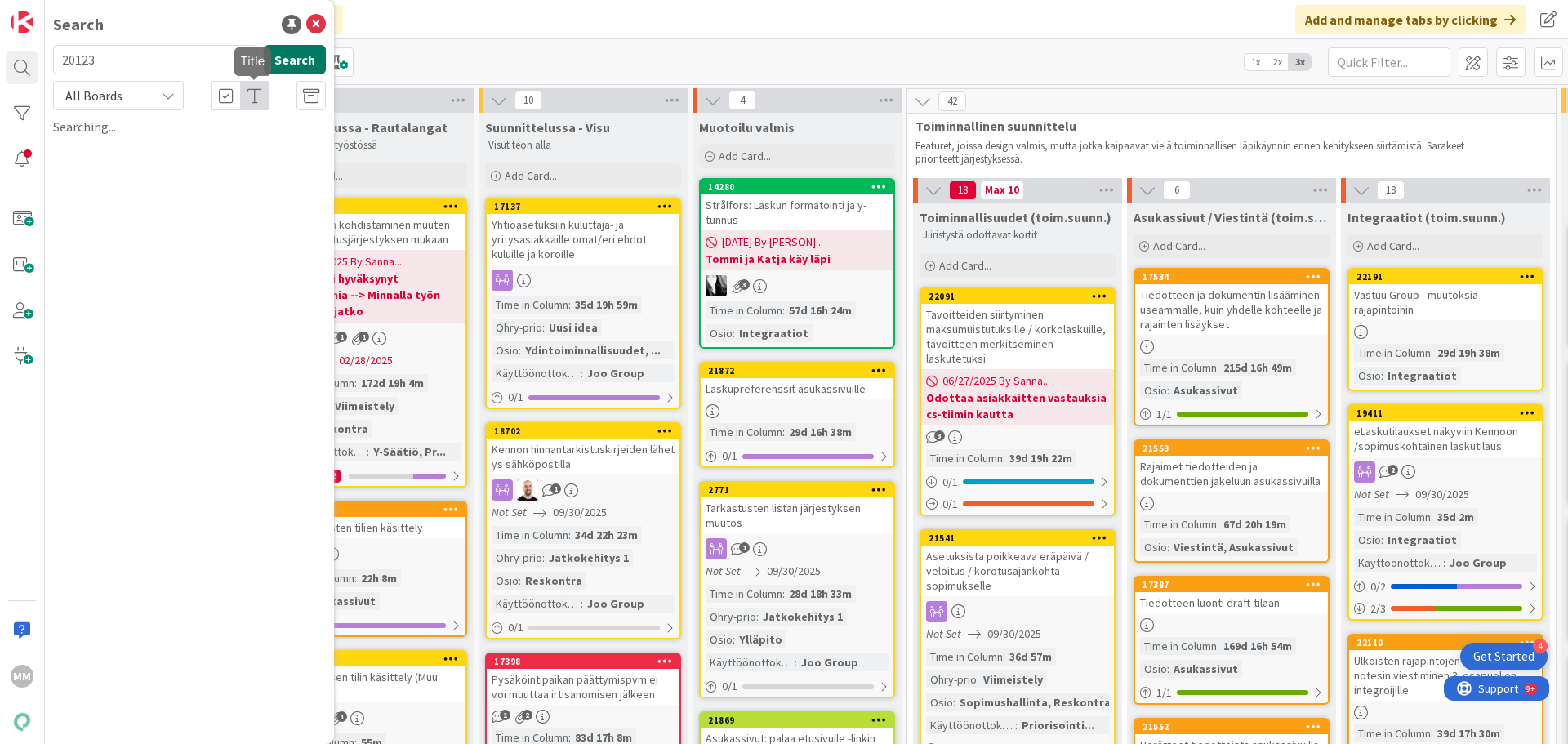 click on "Search" at bounding box center (295, 60) 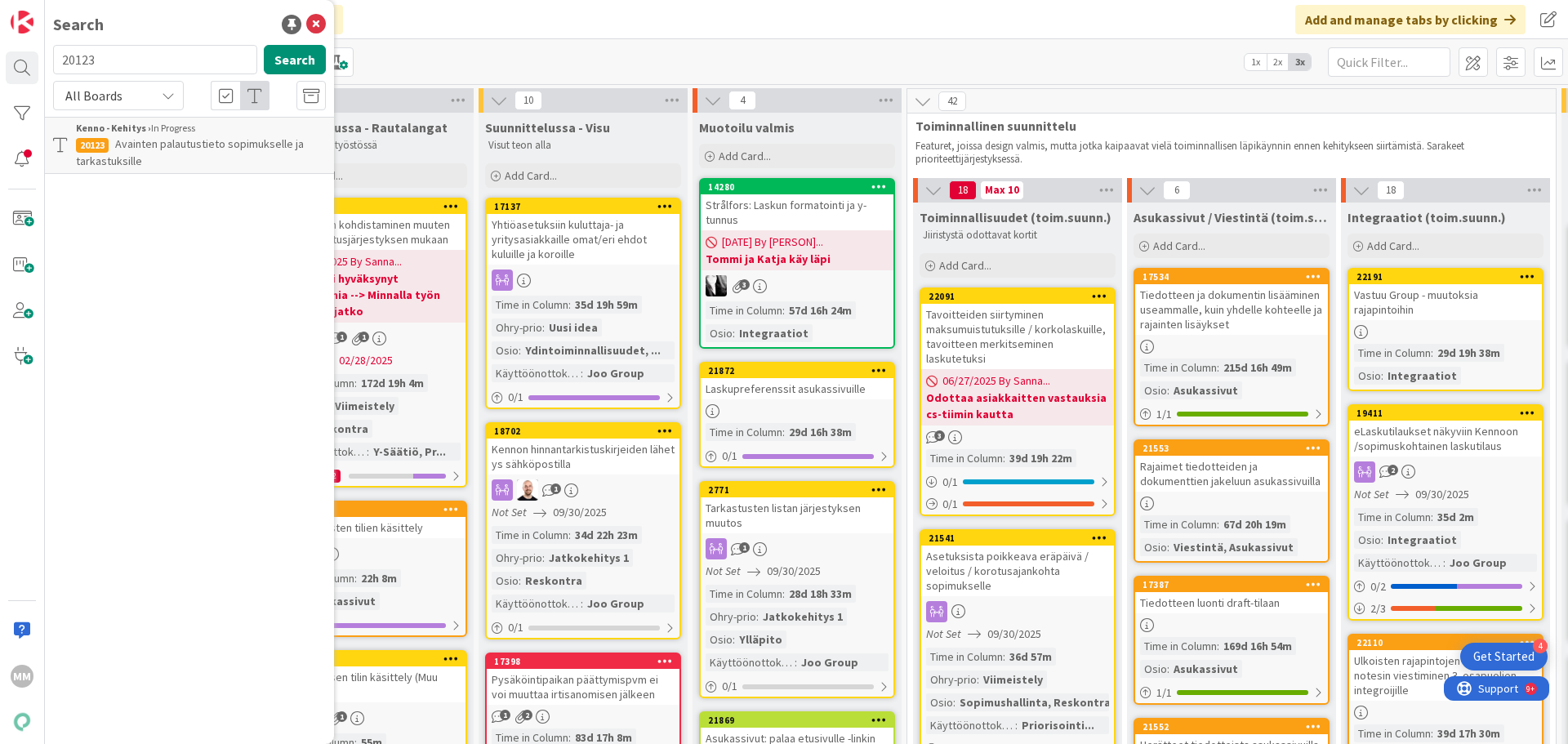 click on "Avainten palautustieto sopimukselle ja tarkastuksille" at bounding box center (201, 153) 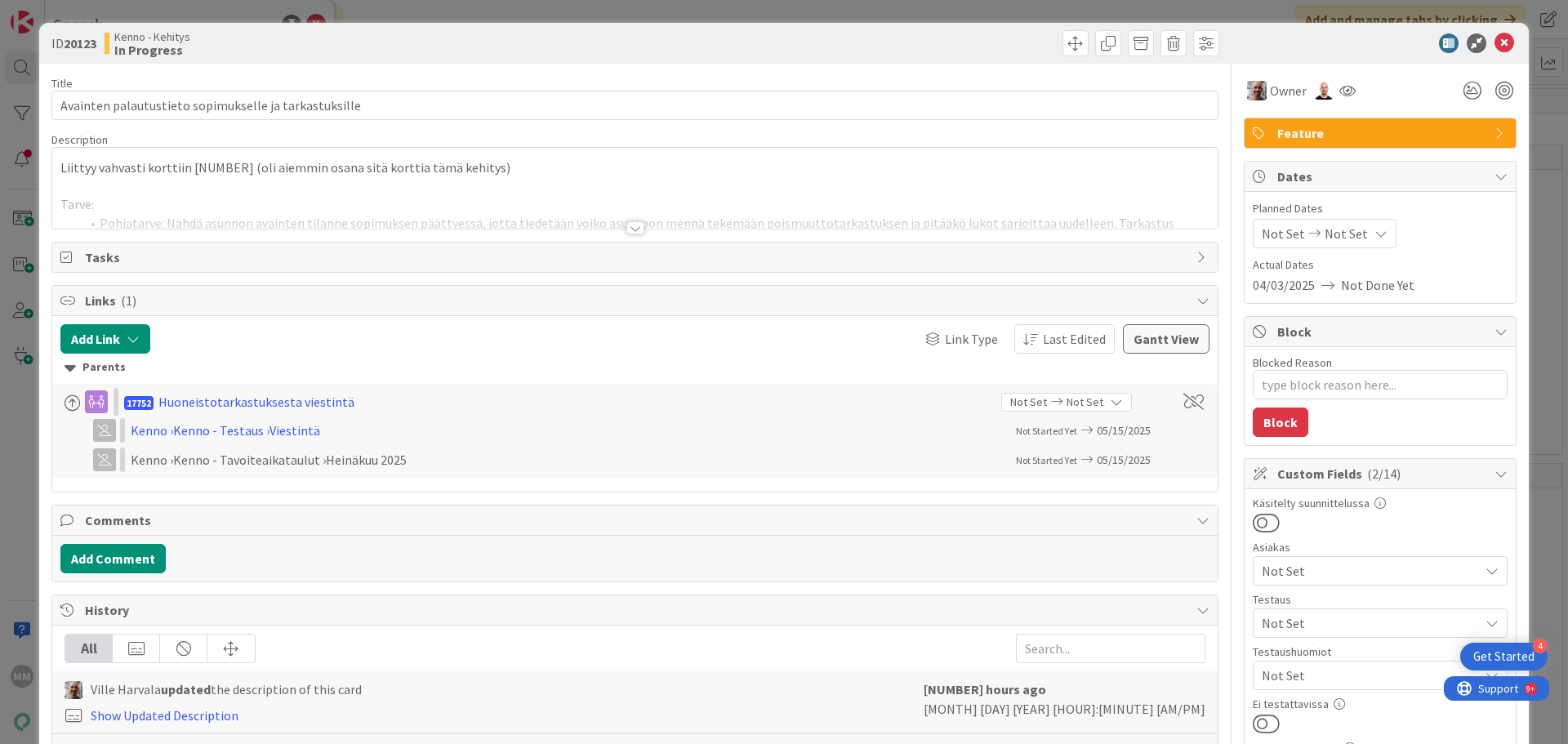 scroll, scrollTop: 0, scrollLeft: 0, axis: both 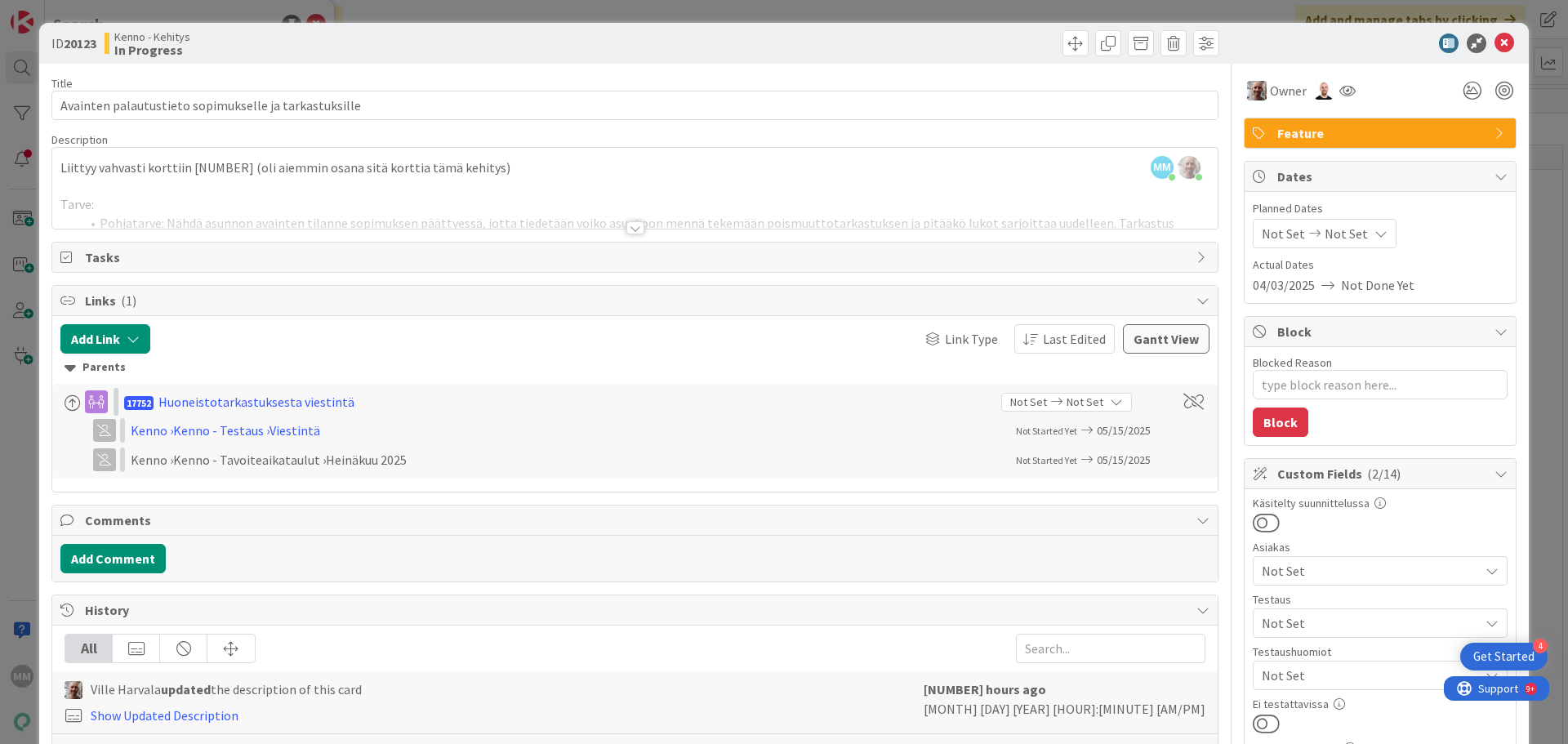 click at bounding box center (635, 228) 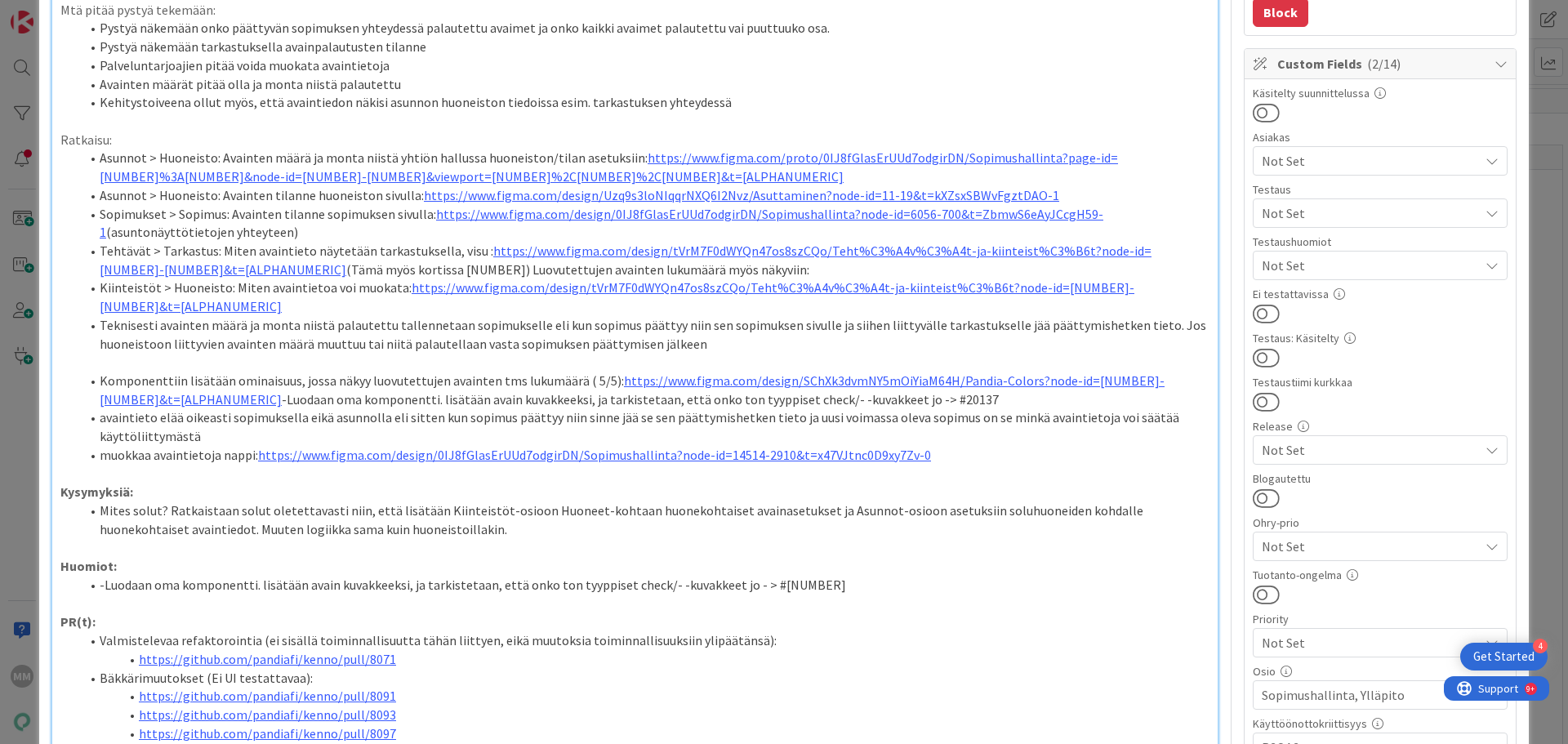 scroll, scrollTop: 245, scrollLeft: 0, axis: vertical 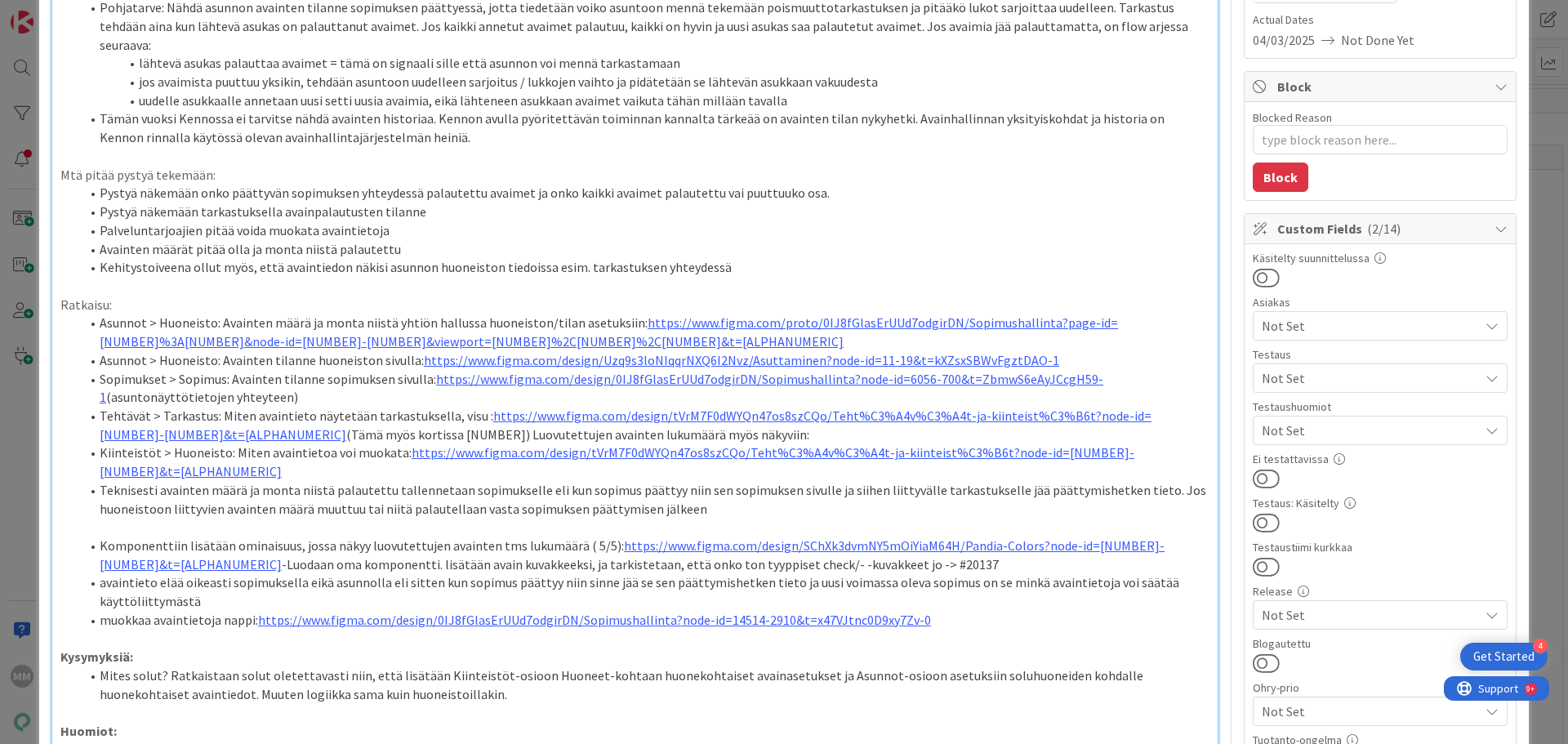 type on "x" 